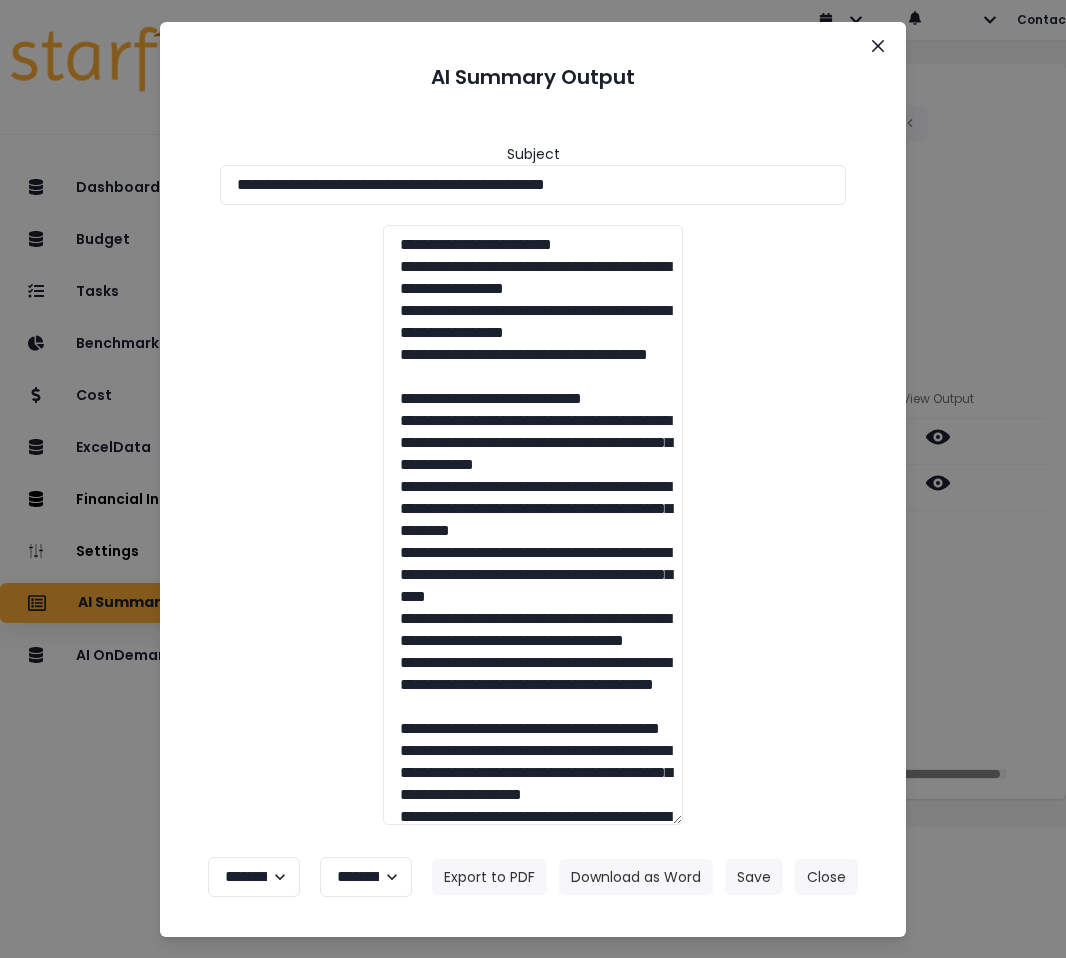 scroll, scrollTop: 0, scrollLeft: 0, axis: both 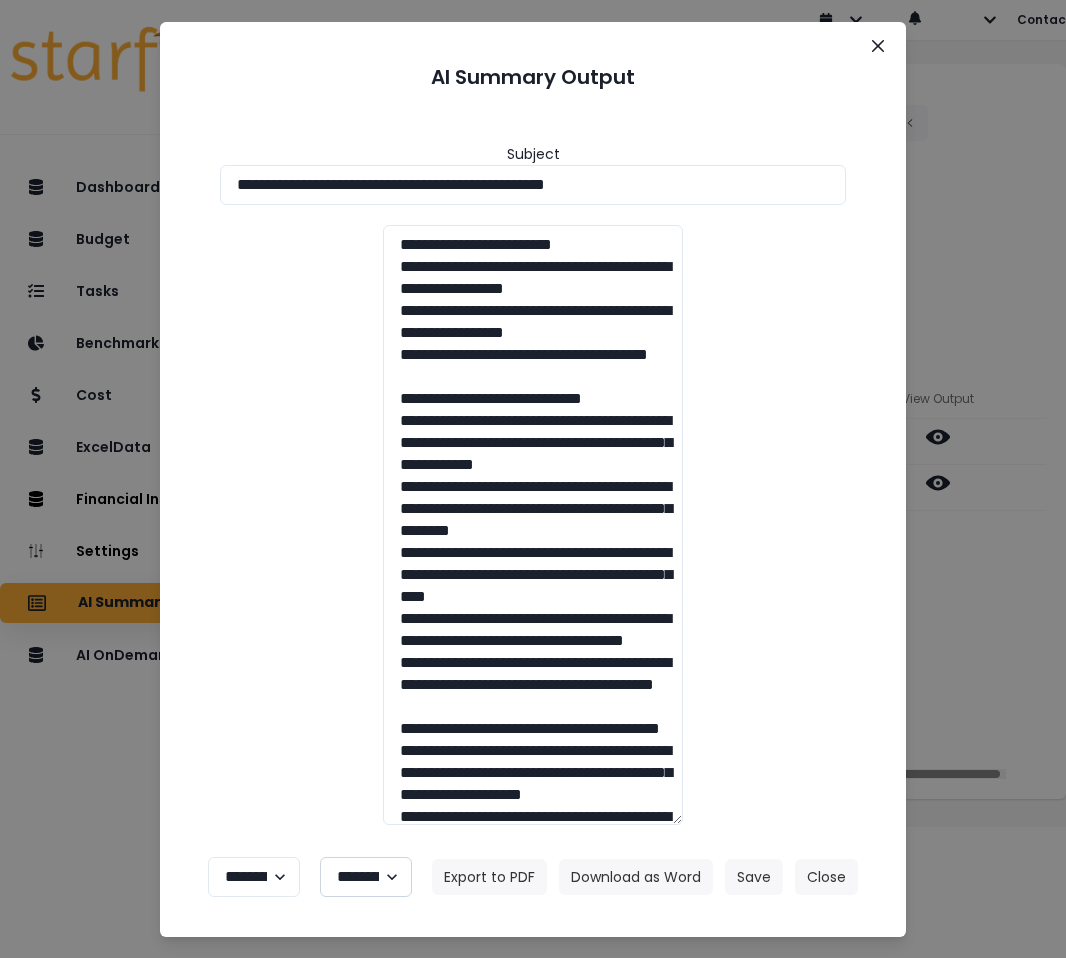 click on "**********" at bounding box center (366, 877) 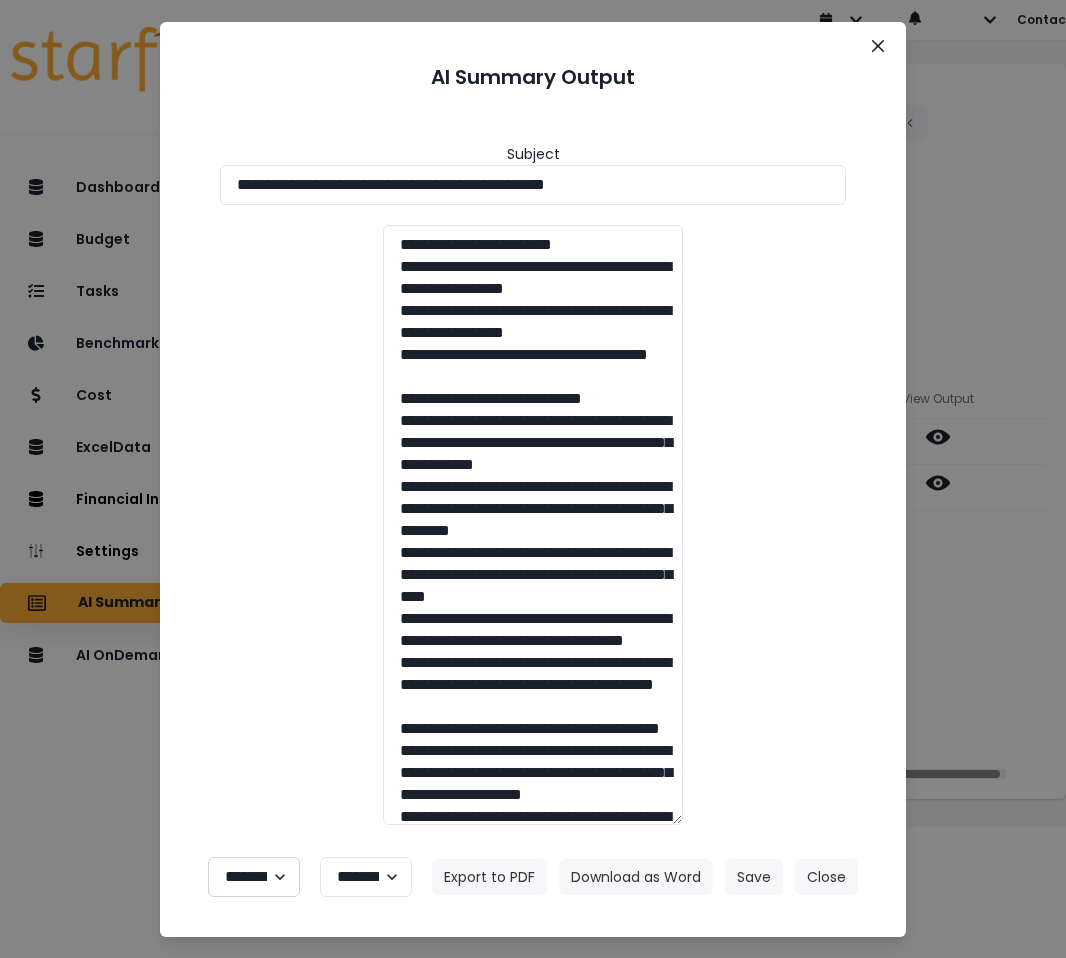click on "**********" at bounding box center (254, 877) 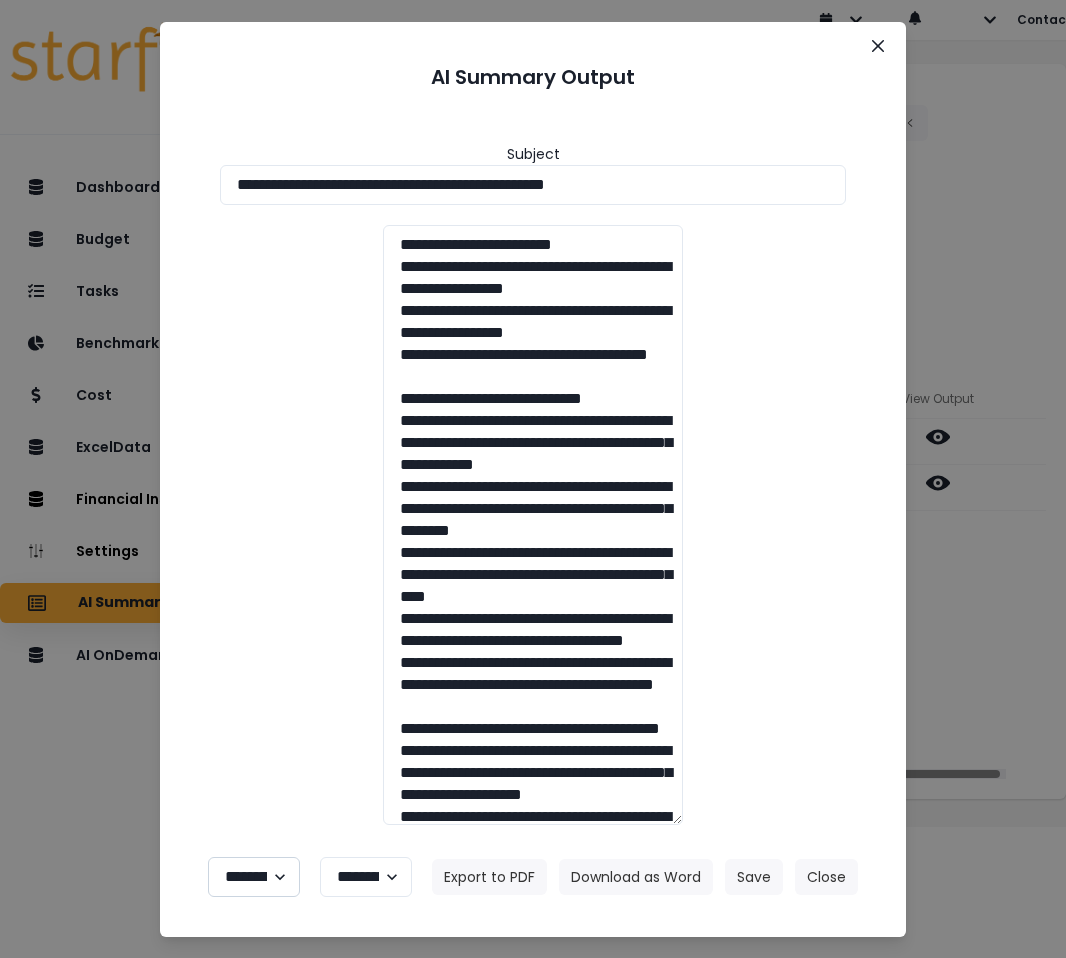 click on "**********" at bounding box center (254, 877) 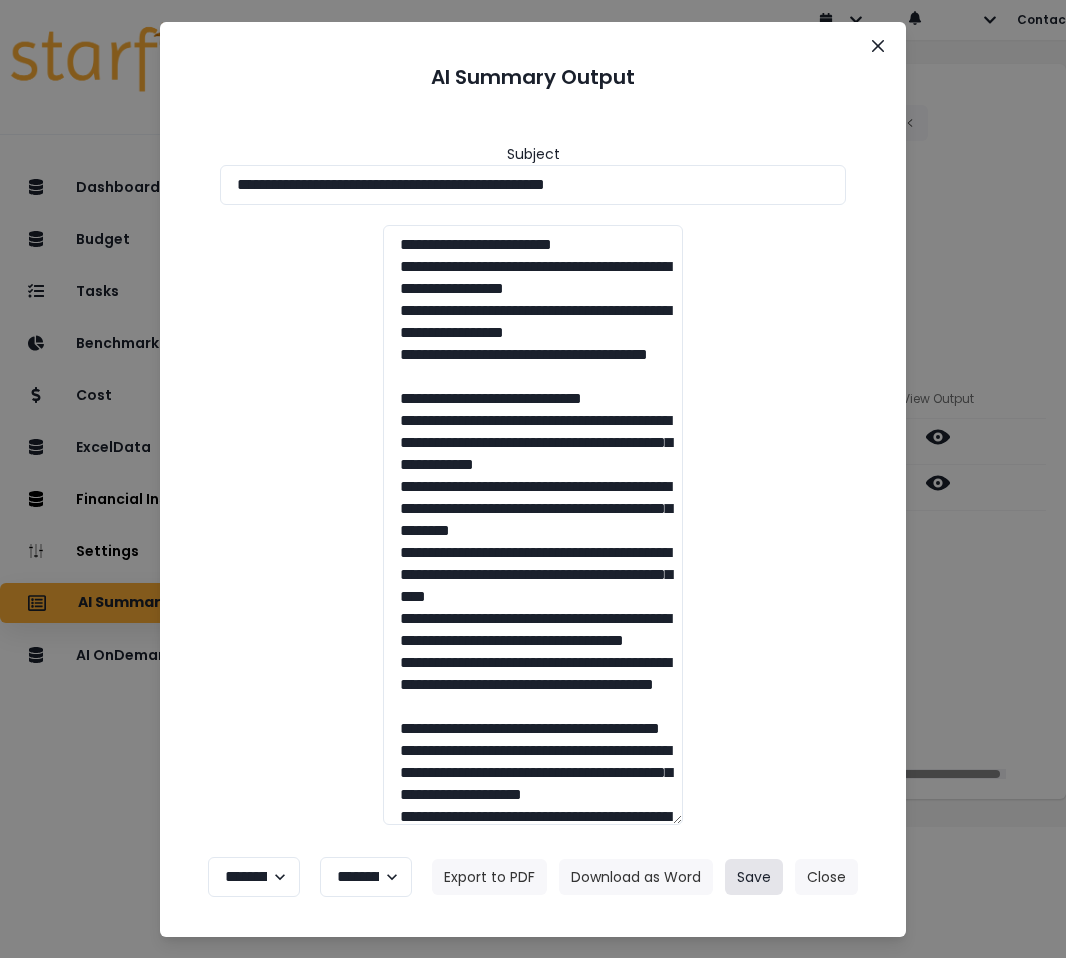 click on "Save" at bounding box center (754, 877) 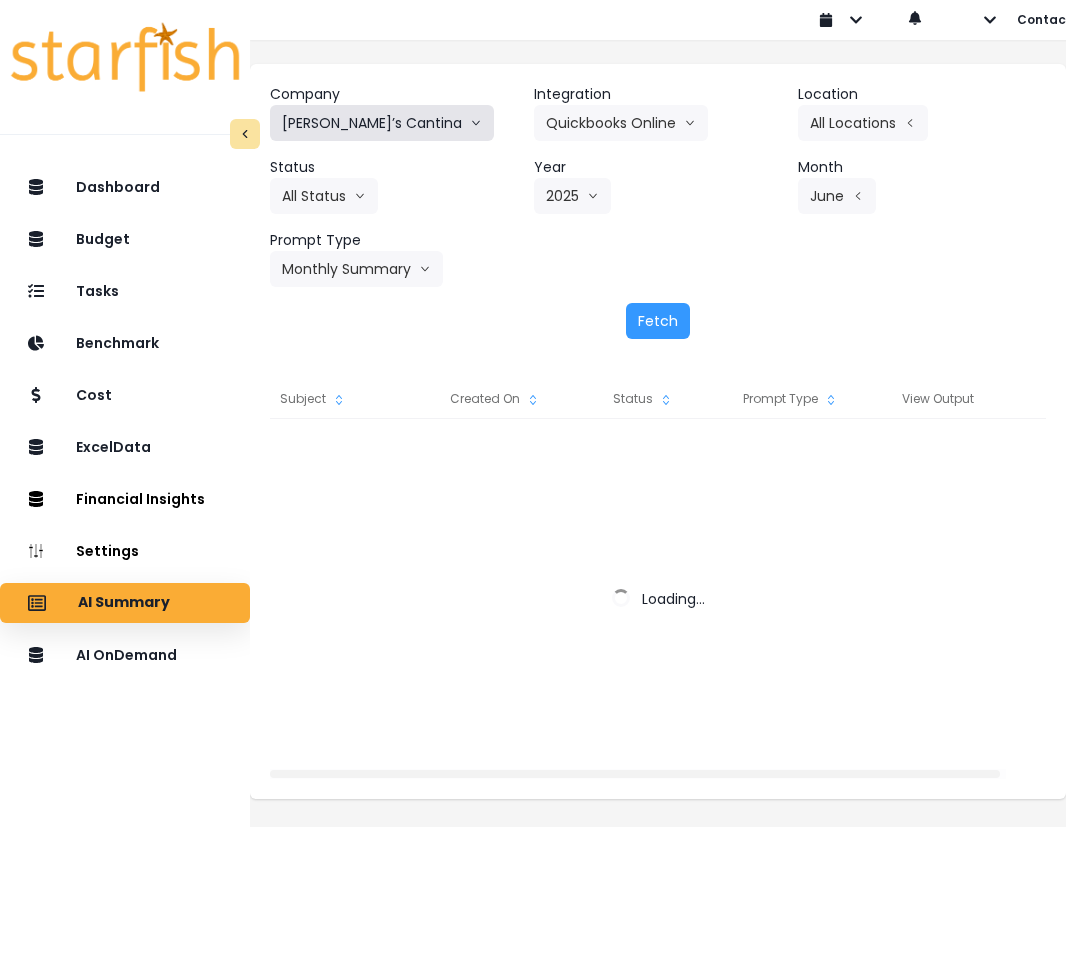 click on "[PERSON_NAME]’s Cantina" at bounding box center (382, 123) 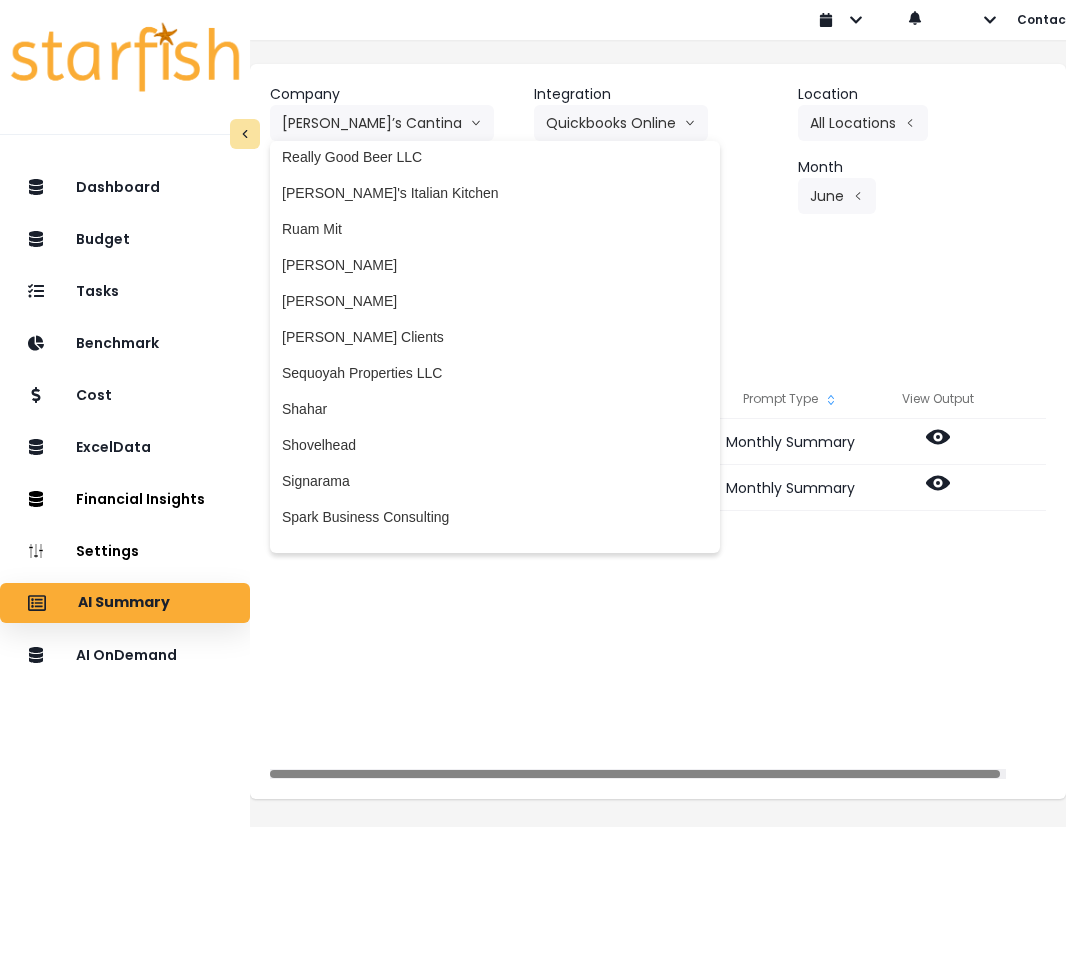 scroll, scrollTop: 2880, scrollLeft: 0, axis: vertical 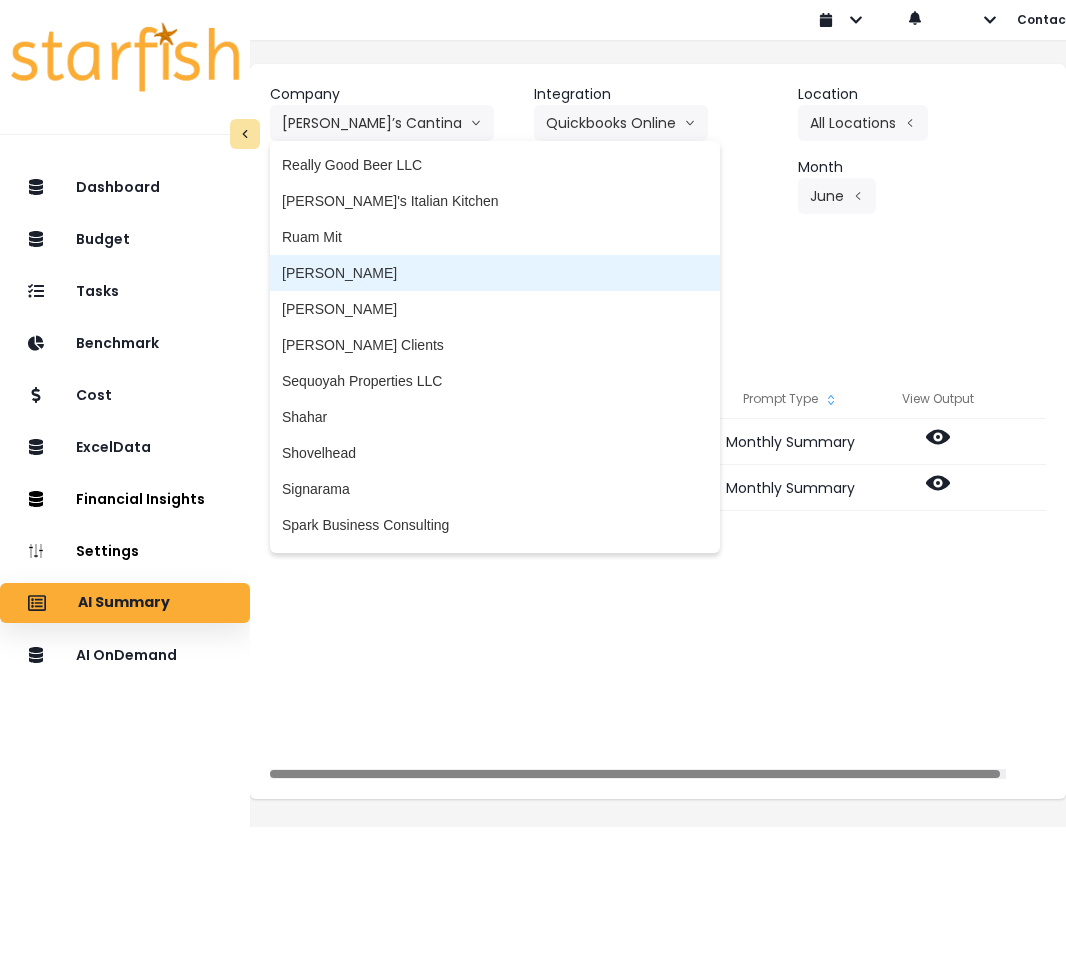 click on "[PERSON_NAME]" at bounding box center [495, 273] 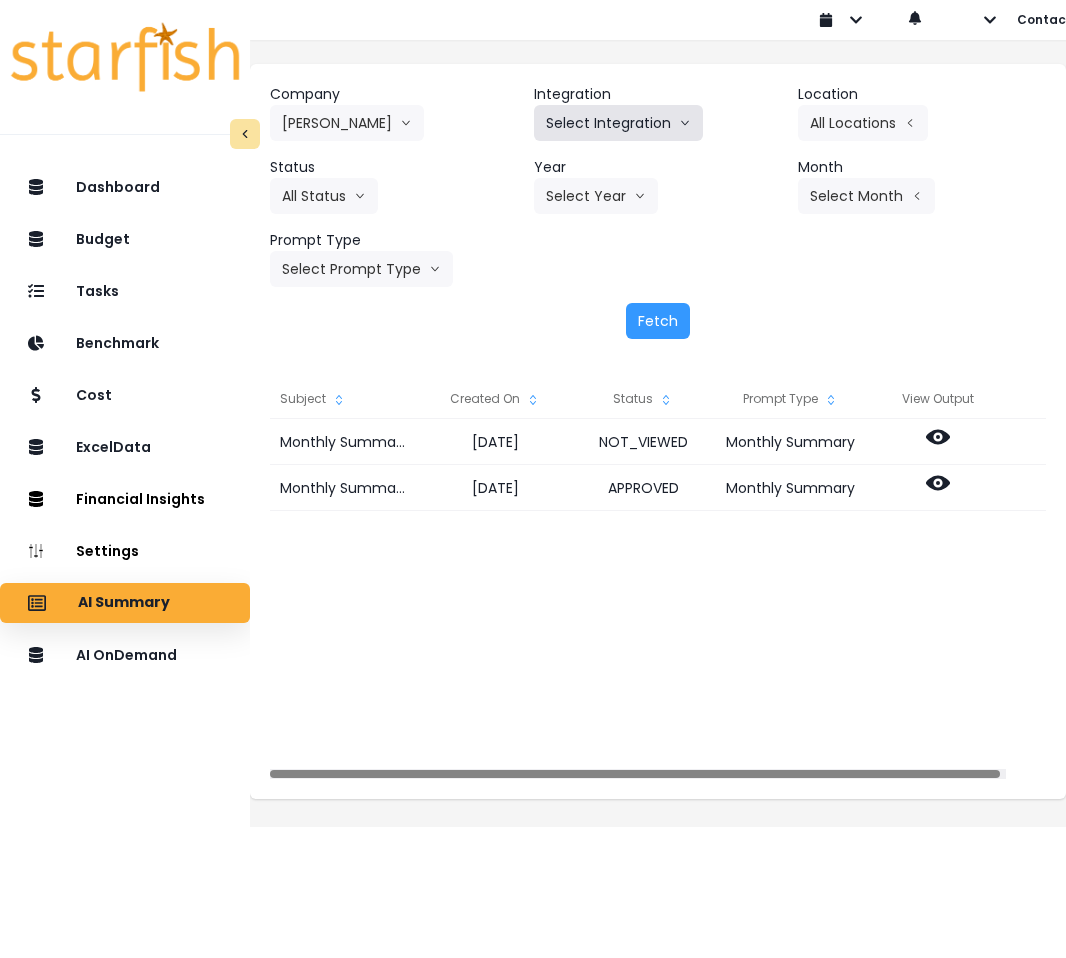 click on "Select Integration" at bounding box center [618, 123] 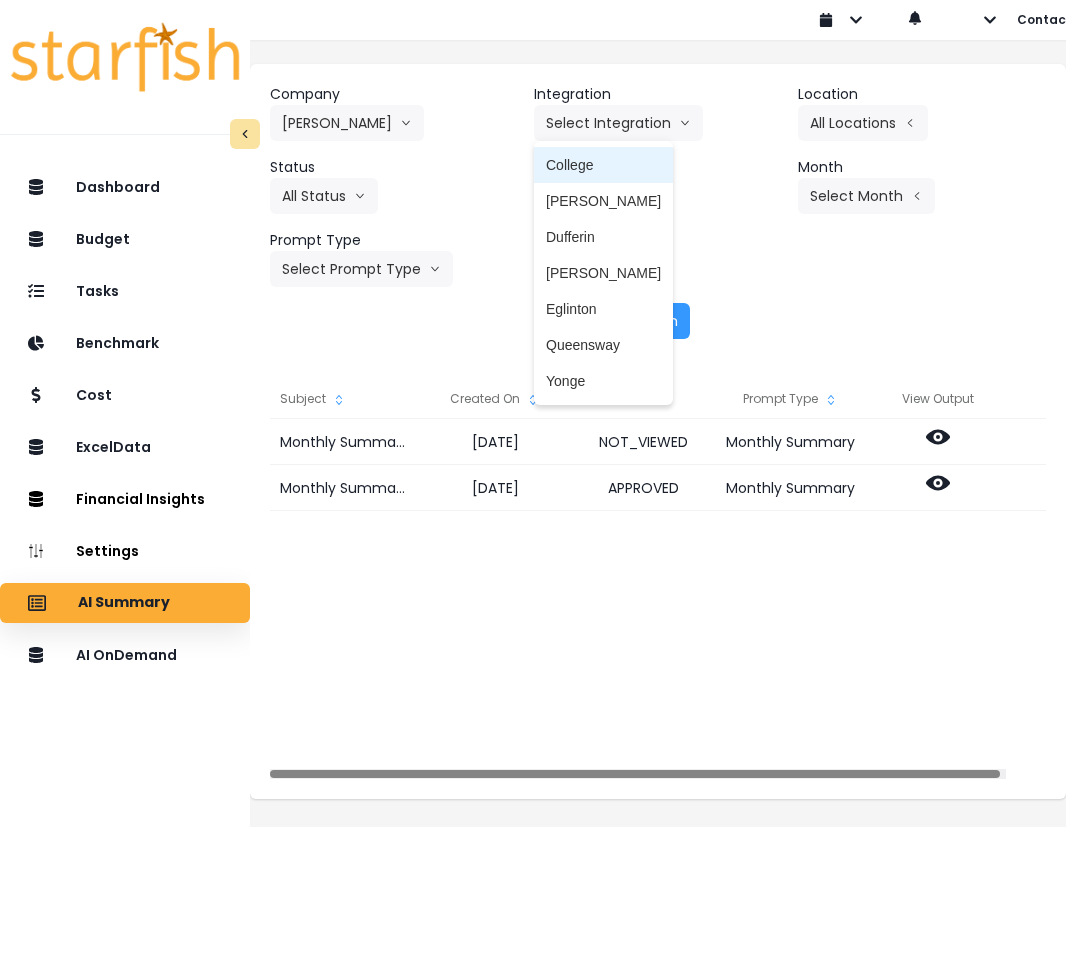 click on "College" at bounding box center [603, 165] 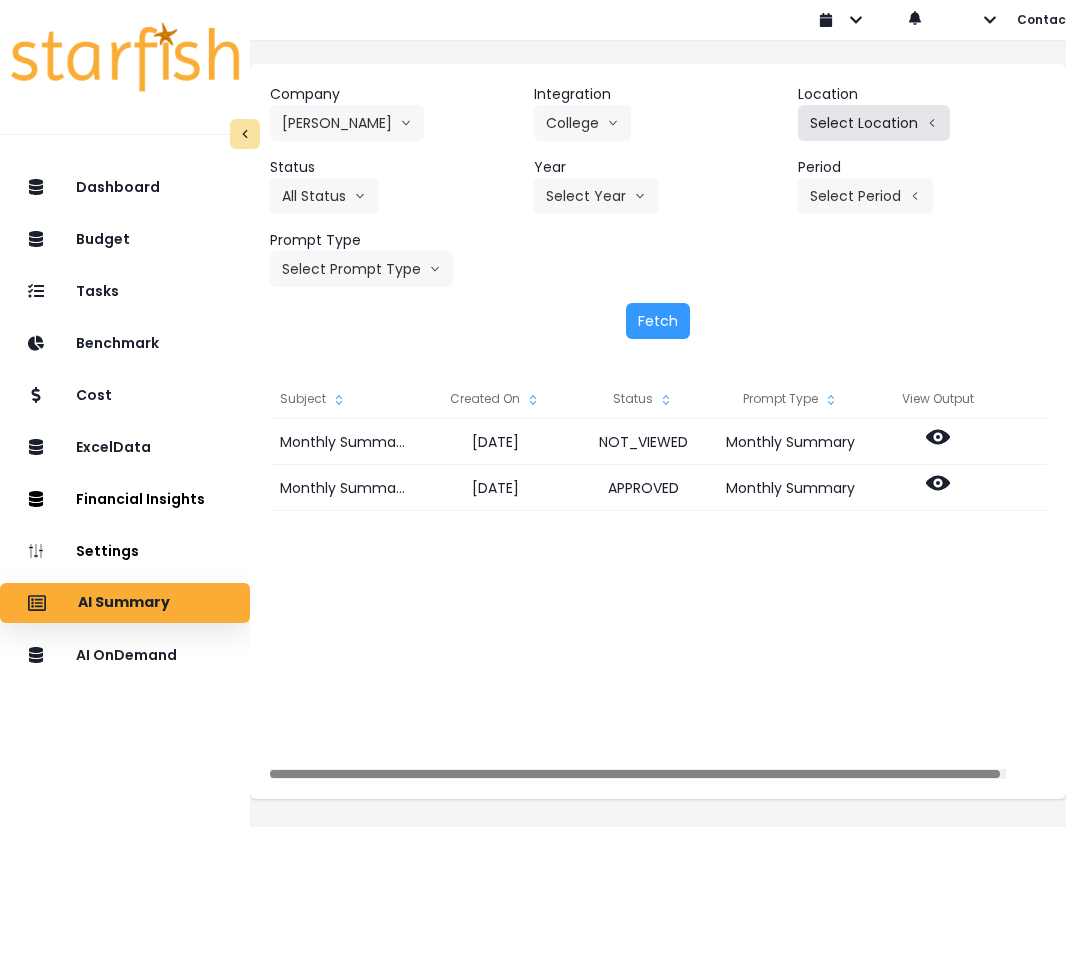 click on "Select Location" at bounding box center [874, 123] 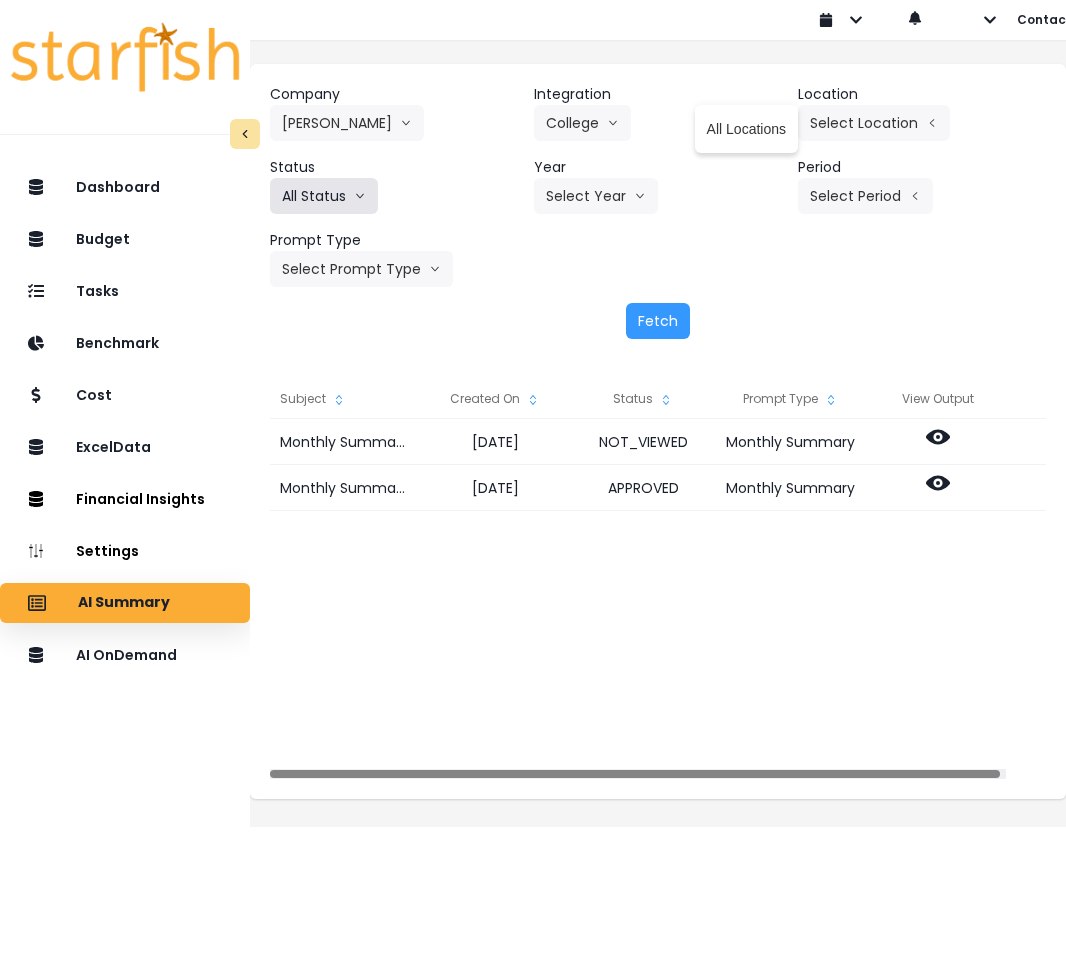 click on "All Status" at bounding box center [324, 196] 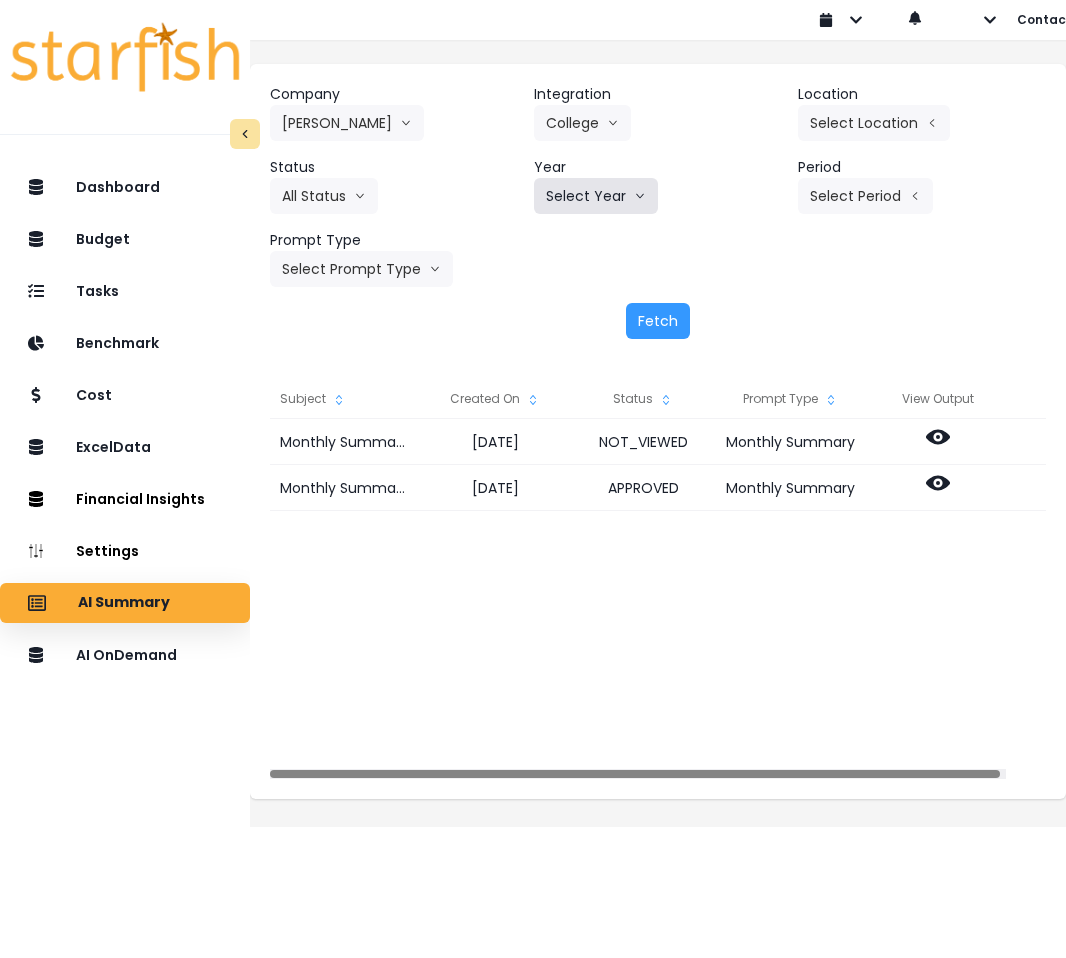 click on "Select Year" at bounding box center (596, 196) 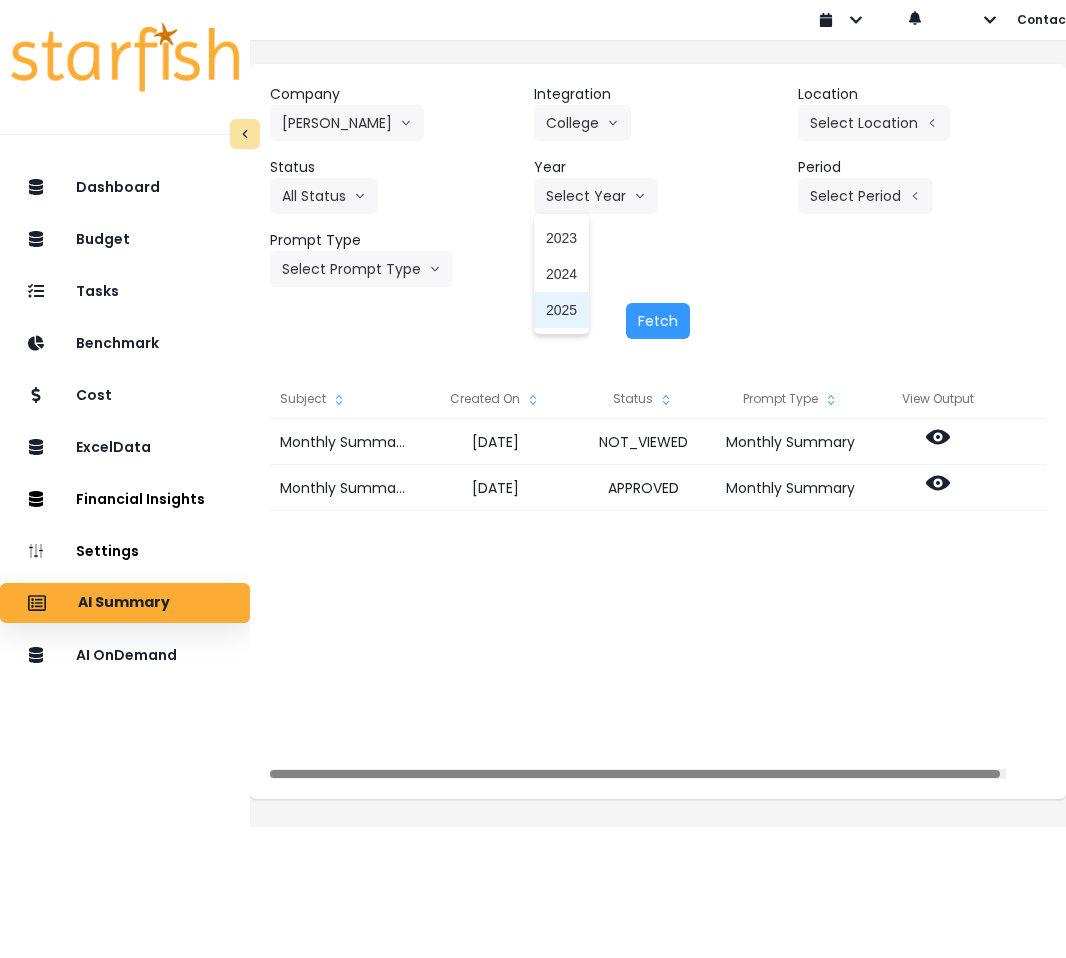 click on "2025" at bounding box center [561, 310] 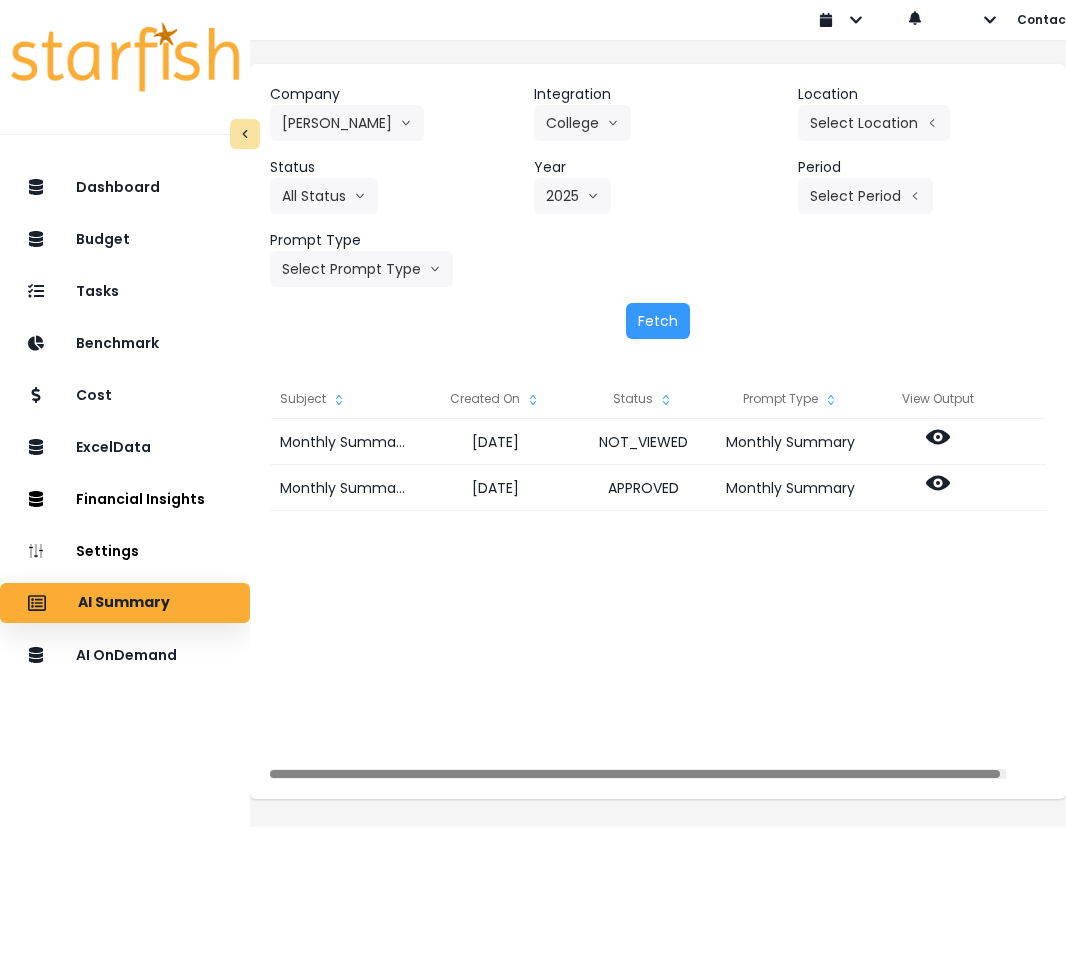 click on "Company [PERSON_NAME] 86 Costs Asti  Bagel Cafe Balance Grille Bald Ginger Bar Business Podcast Bean & Brew Belmont Kitchen & Cocktails Big [PERSON_NAME] Bagels Blue Granite Bookkeeping Bolay BOOKKEEPING SOLUTIONS AND CONSULTING LLC Bookkeeping Unlimited Breadbooks Brine BTBK Accounting Services [PERSON_NAME] Tavern Budonoki Butcher Paper BBQ Cafe Ficelle Cafe Mambo Cafeneo Cardinal Accountants LLC Cerboni Chicken Barn Ltd. Coffee Hub Xenia, LLC Colossal Cafe Couple of Moms Meals LLC. culinary investments dbooks LLC DRAFT HOUSE BARN AND CASINO EGG CLUB Eighty-Eight Sushi Inc [PERSON_NAME]'s Cafe EmBeck LLC Ember  Entrepreneur Media LLC ESC inc Evolve Human Optimization Labs FIXE FLHGRP Flyfuel Food Co. Food Jams Franklin Inn Mexican Restaurant Fully Promoted G&A G6 [PERSON_NAME] Strategies genuine article Grupo [PERSON_NAME]'s HotelsByDay Il Forno Brands LLC J Bass and Son, Inc. [PERSON_NAME] Pizzeria [PERSON_NAME]'s Kitchenette KWM Consulting La Oaxaquena  Lenoir Restaurant Liberty Tavern Loma Brewing Company Mac Entertainment Group LLC Mamaleh's P1" at bounding box center [658, 185] 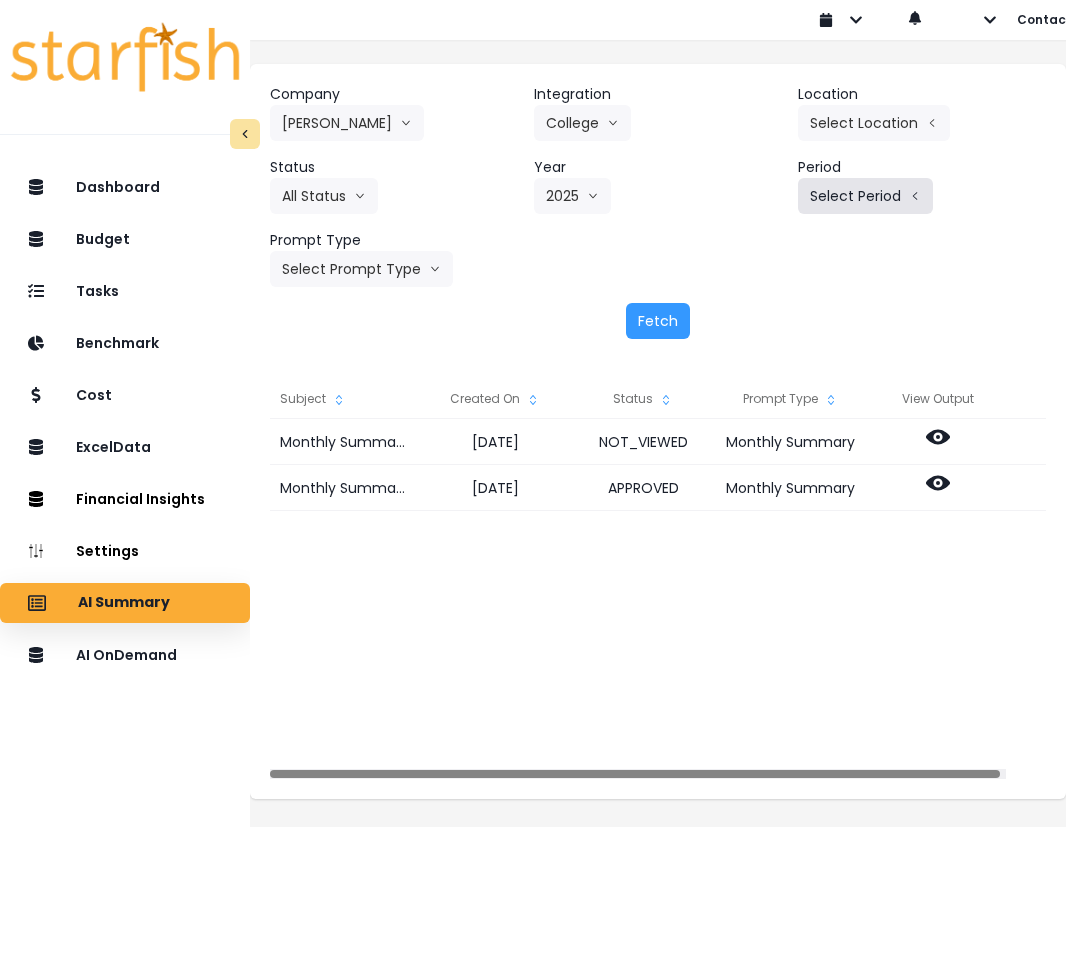 click on "Select Period" at bounding box center [865, 196] 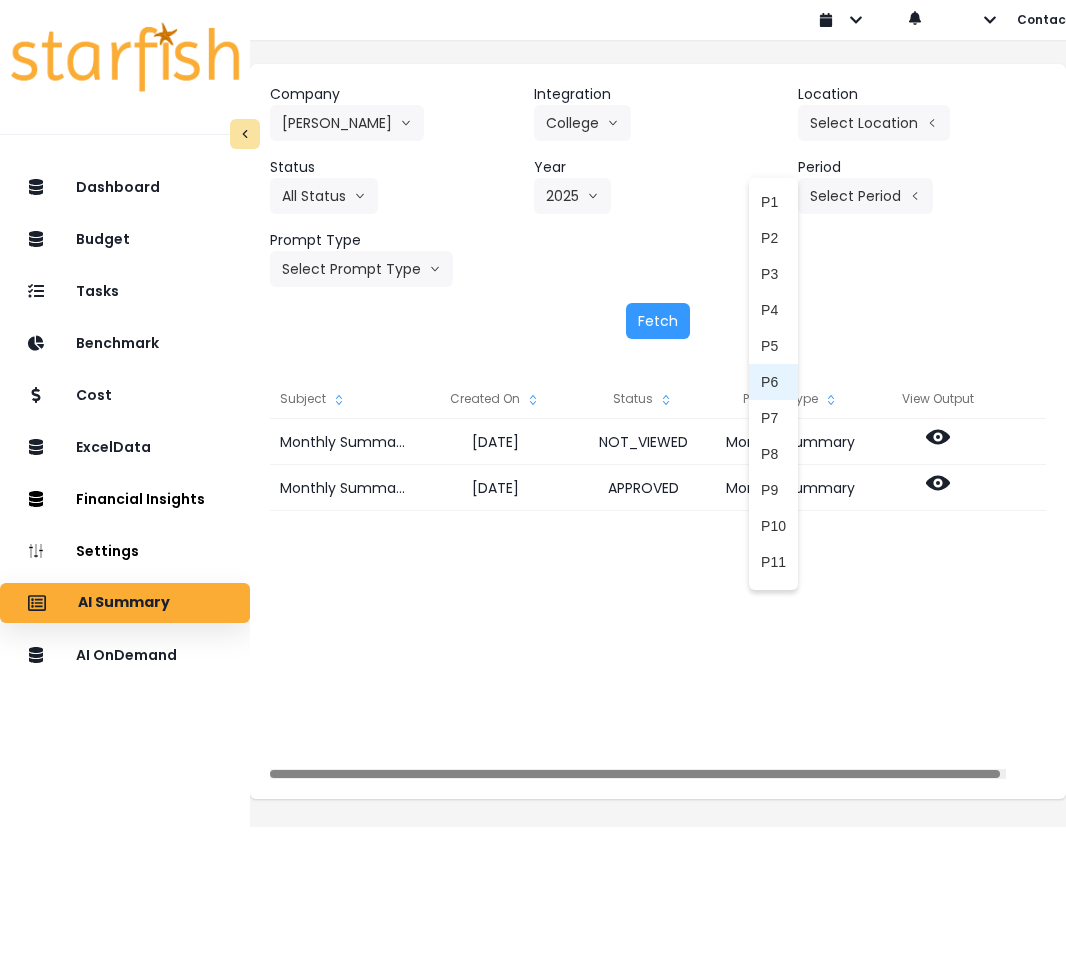 click on "P6" at bounding box center [773, 382] 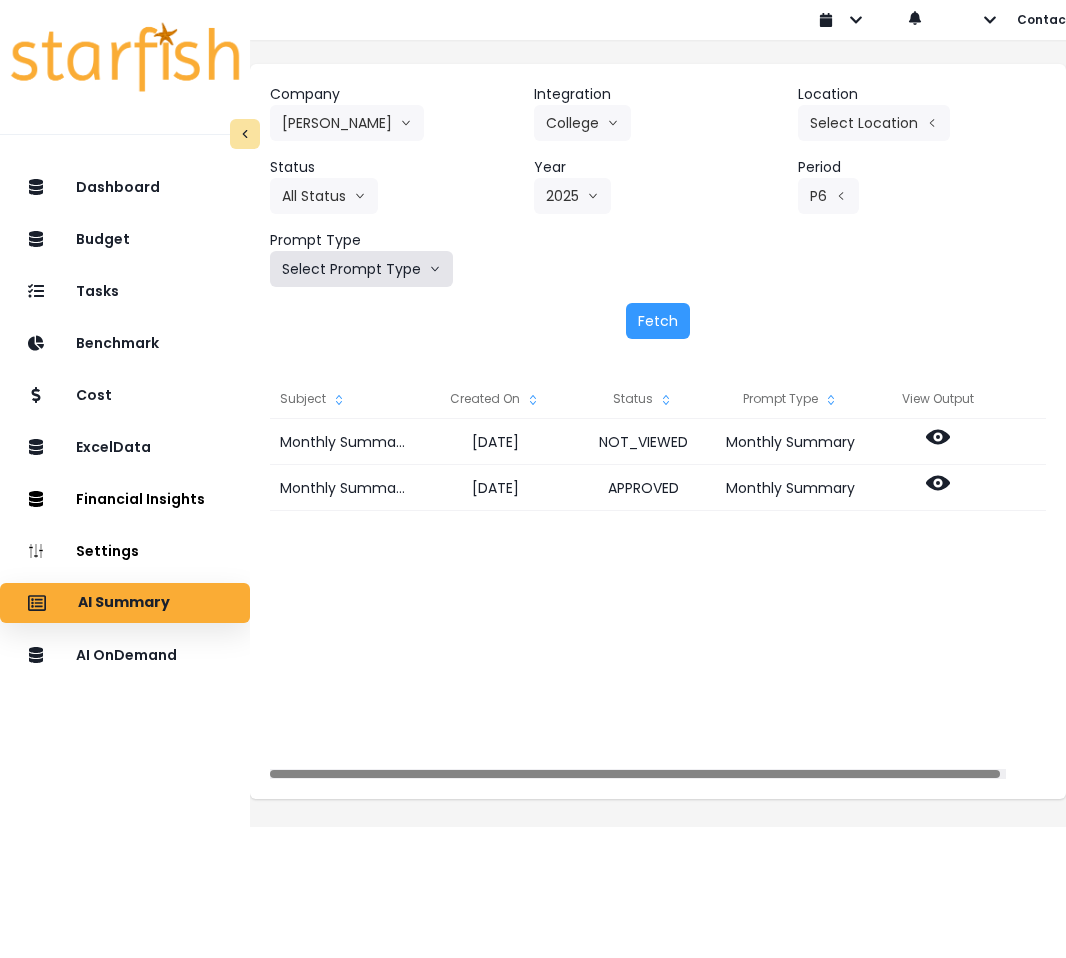 click on "Select Prompt Type" at bounding box center [361, 269] 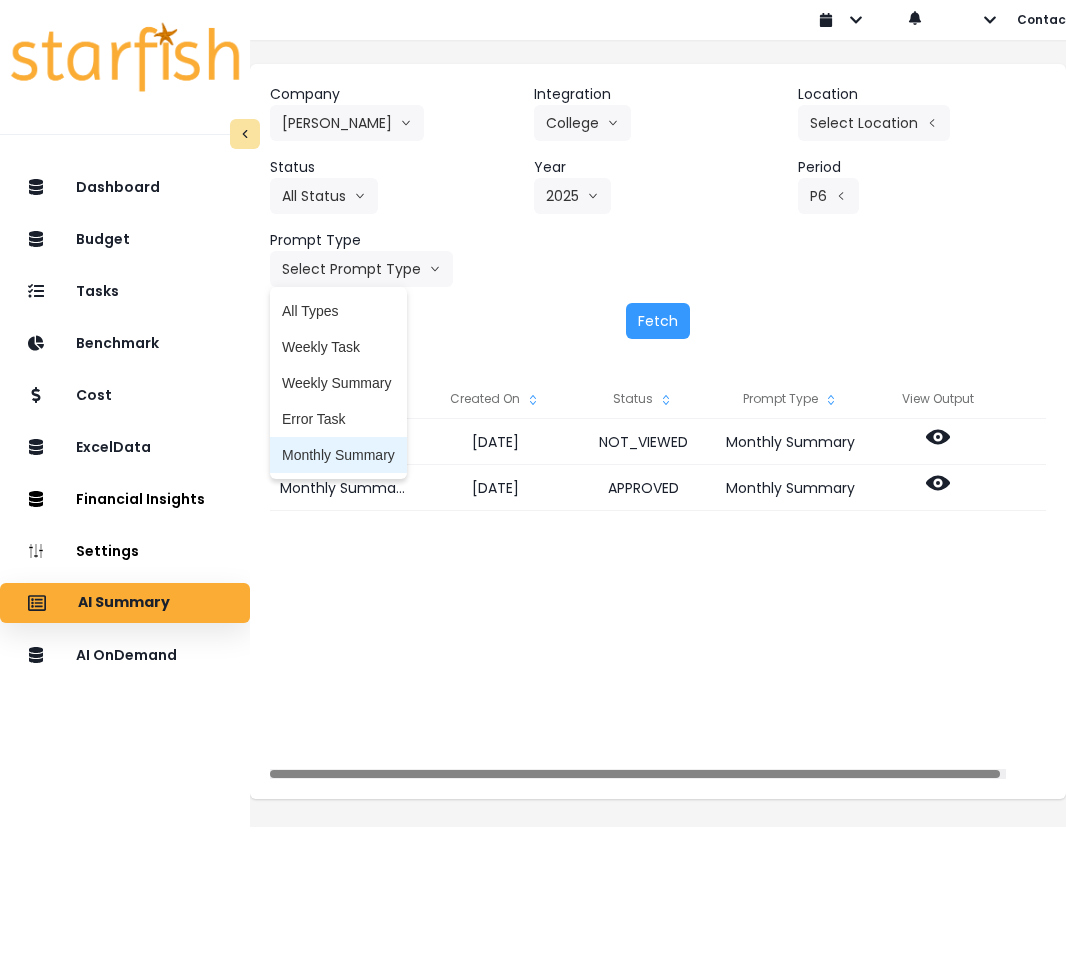 click on "Monthly Summary" at bounding box center (338, 455) 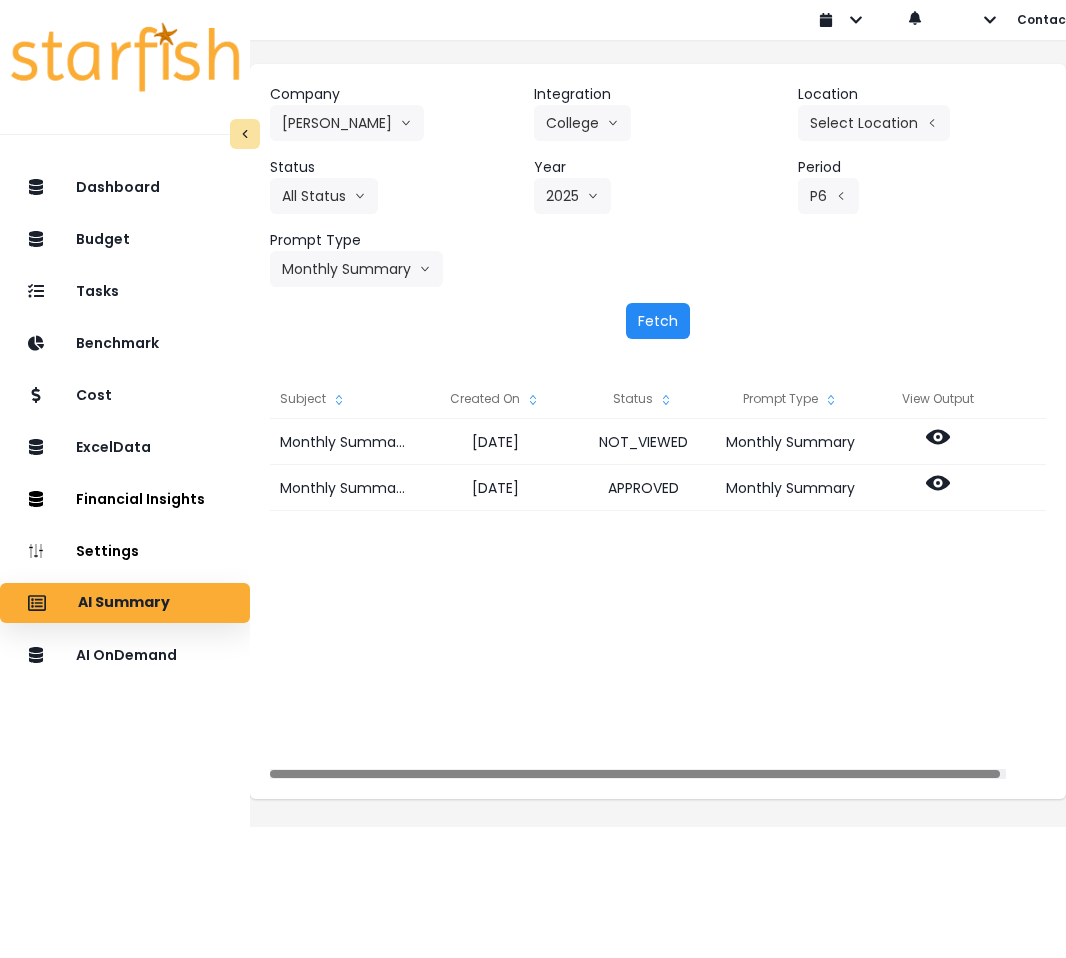 click on "Fetch" at bounding box center [658, 321] 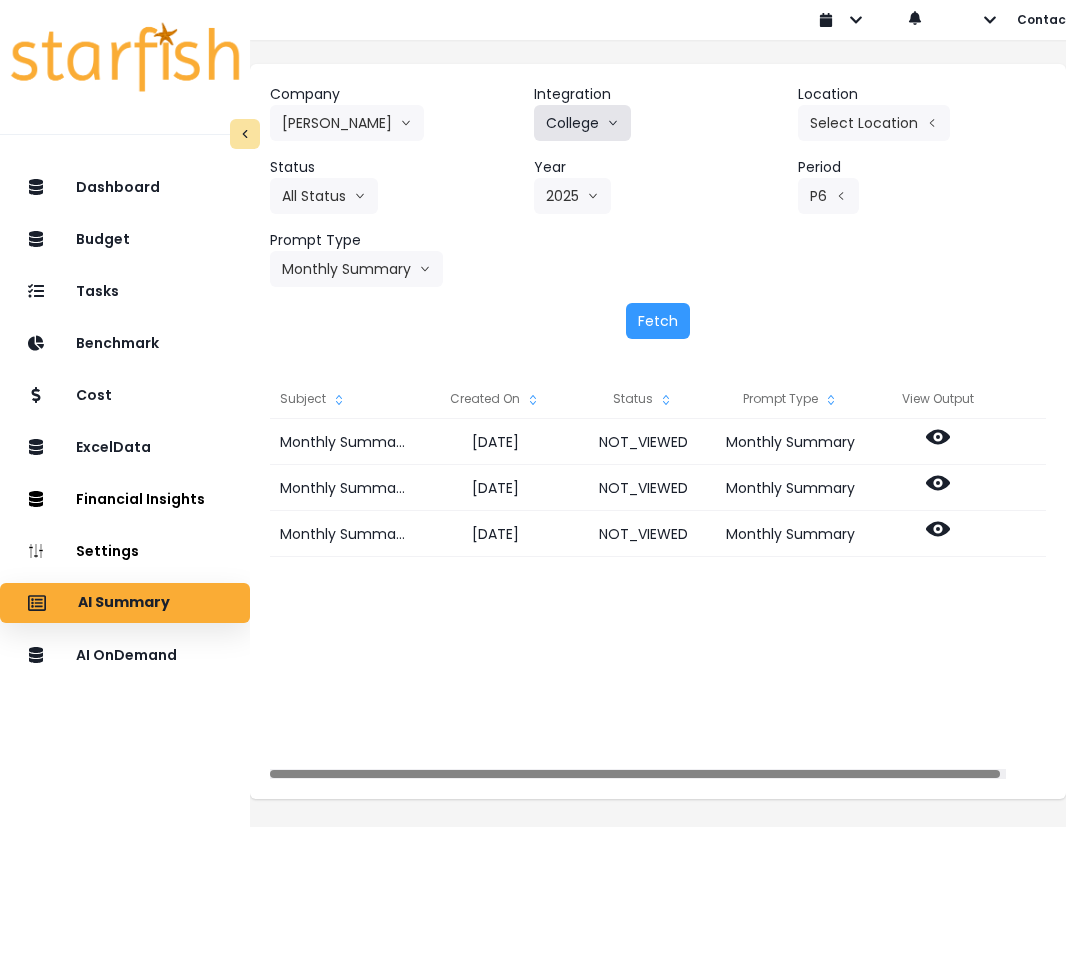 click on "College" at bounding box center (582, 123) 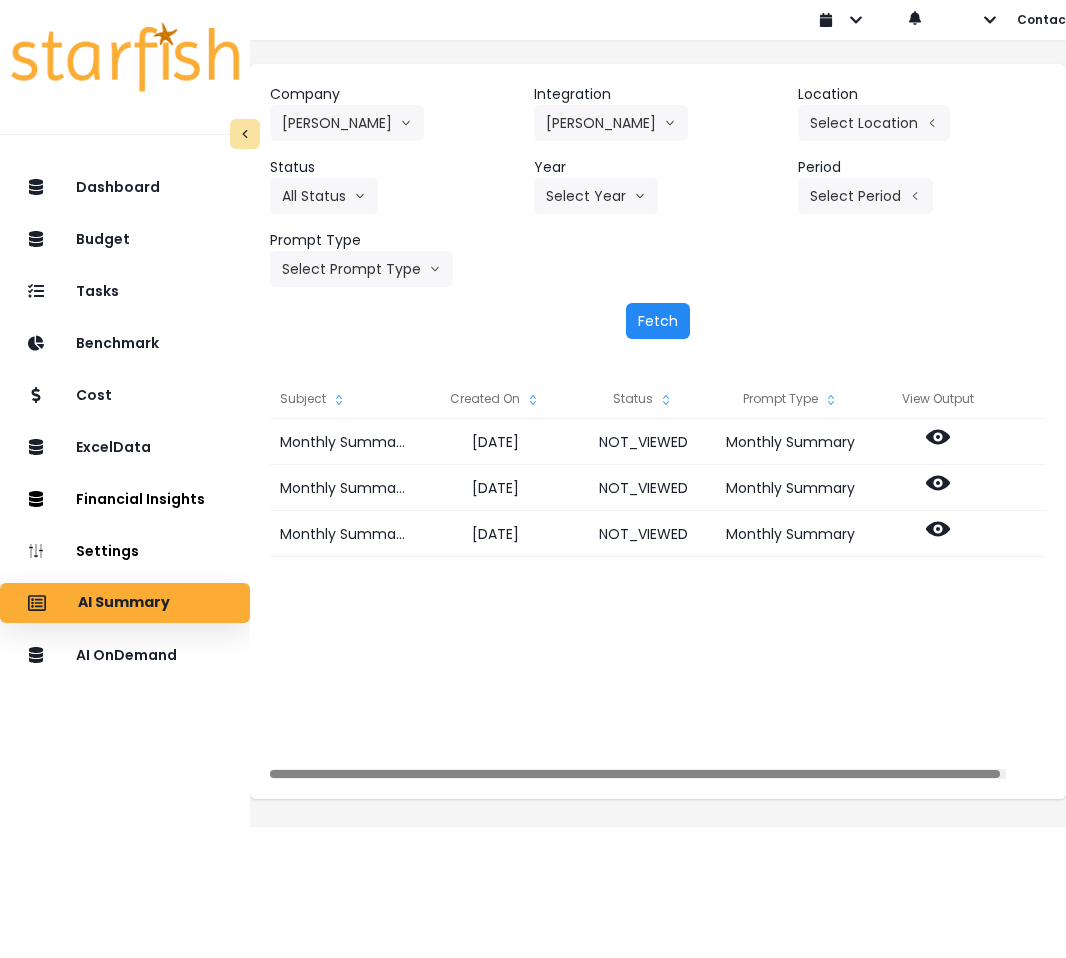 click on "Fetch" at bounding box center (658, 321) 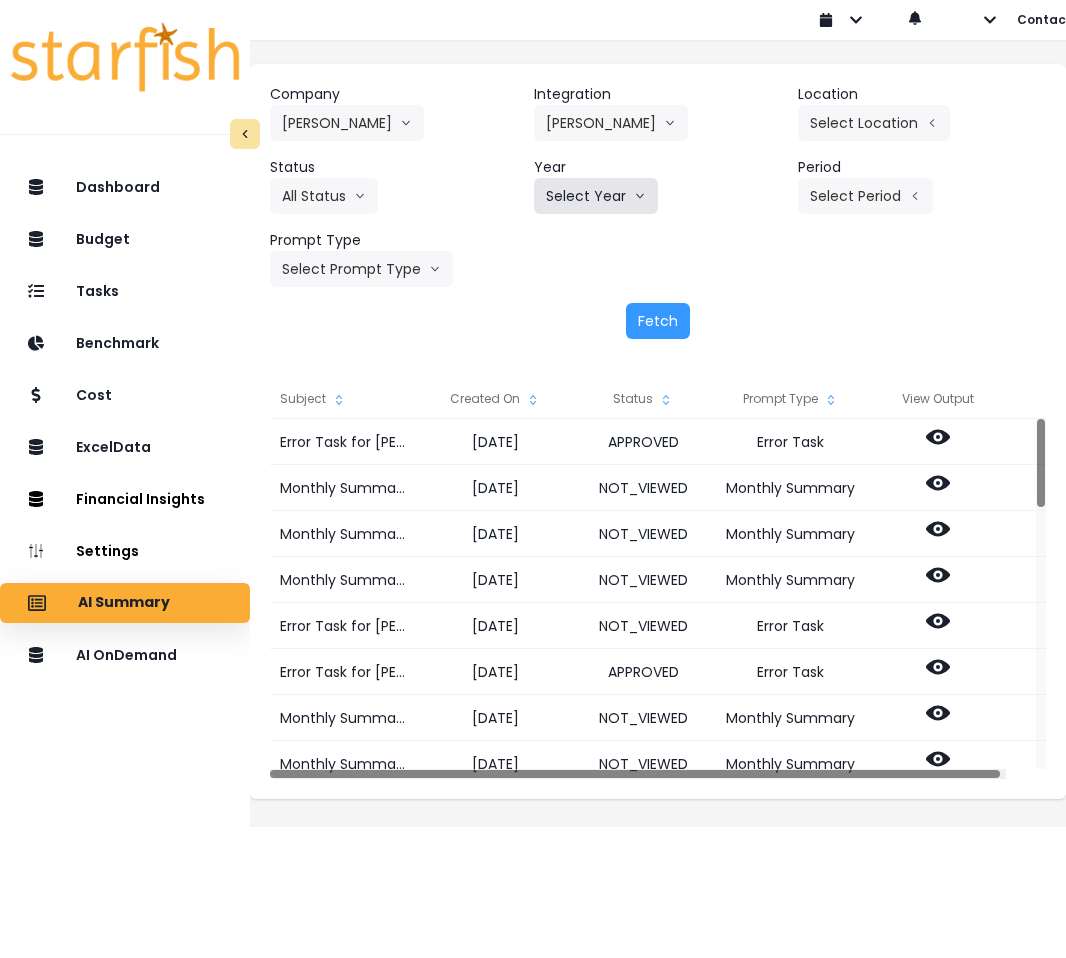 click on "Select Year" at bounding box center [596, 196] 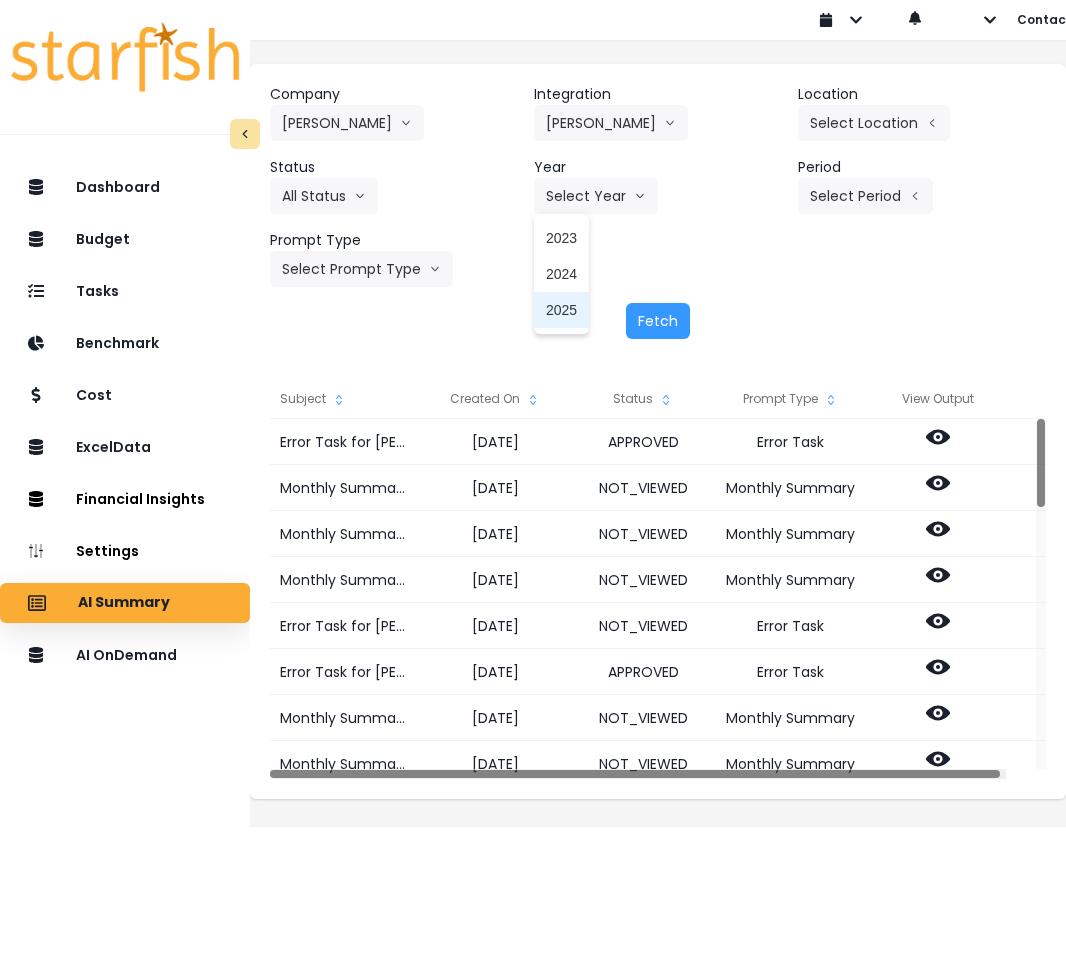 click on "2025" at bounding box center (561, 310) 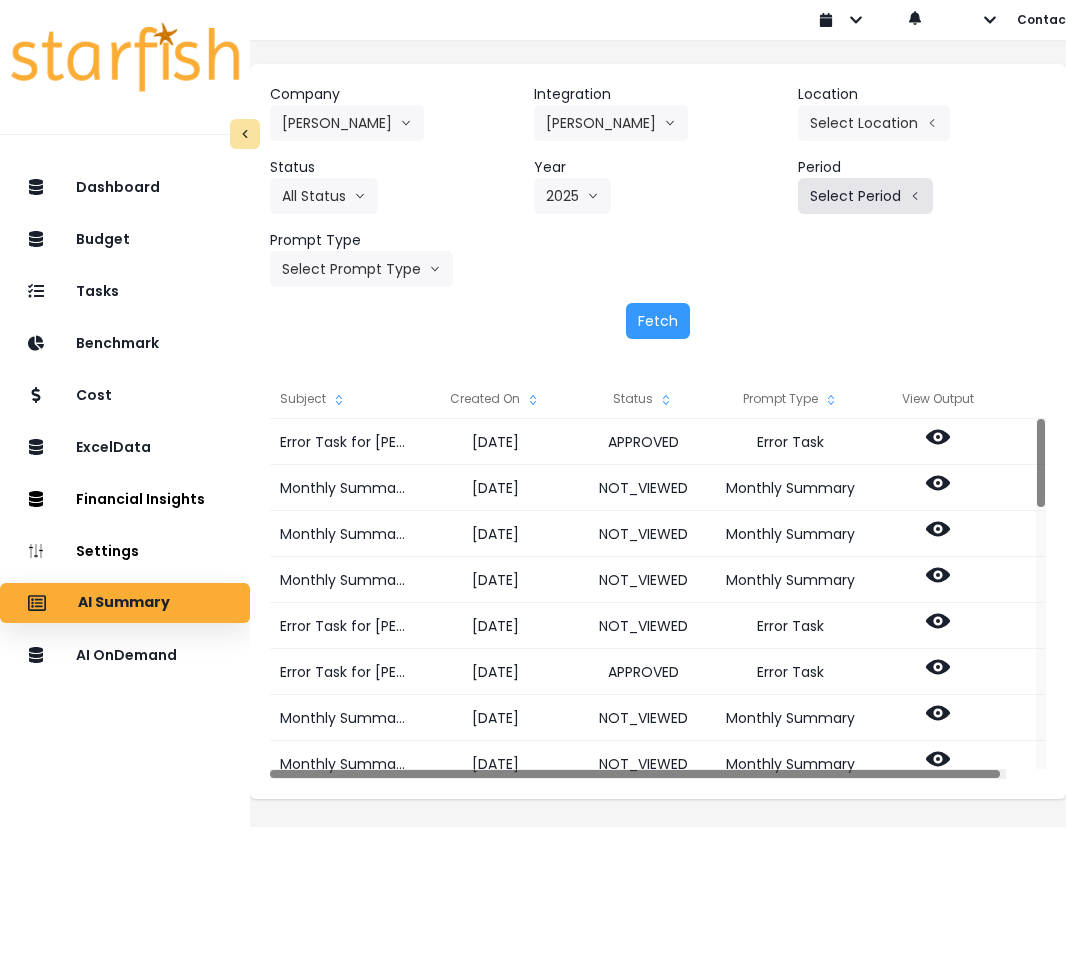 click on "Select Period" at bounding box center [865, 196] 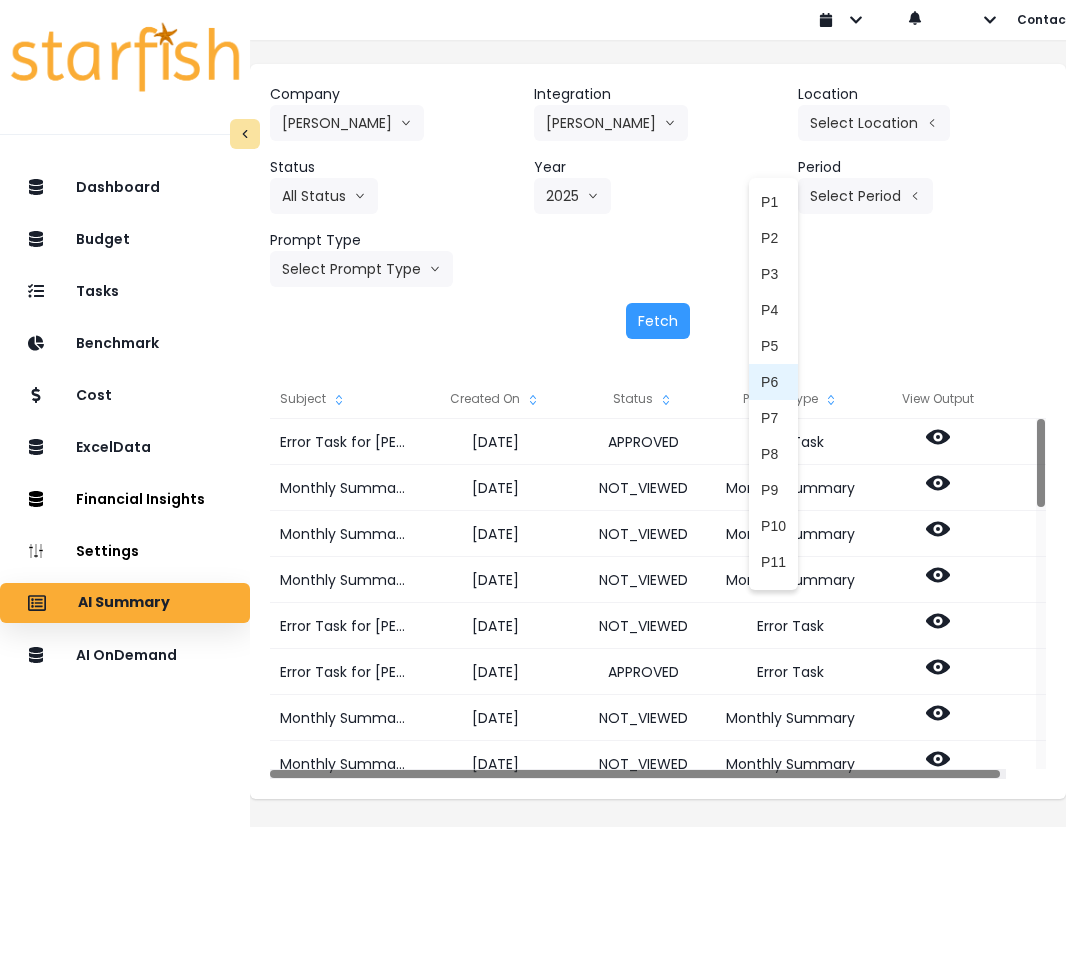 click on "P6" at bounding box center (773, 382) 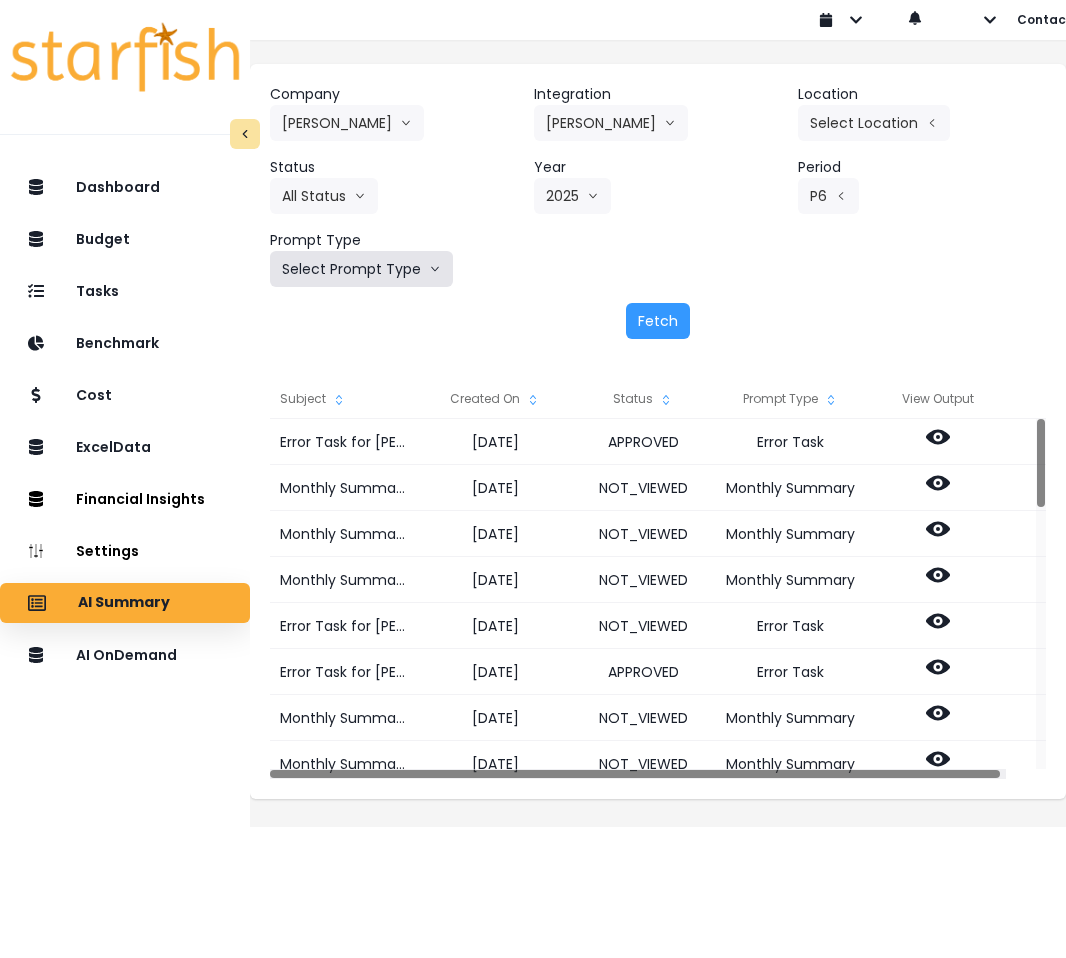click on "Select Prompt Type" at bounding box center [361, 269] 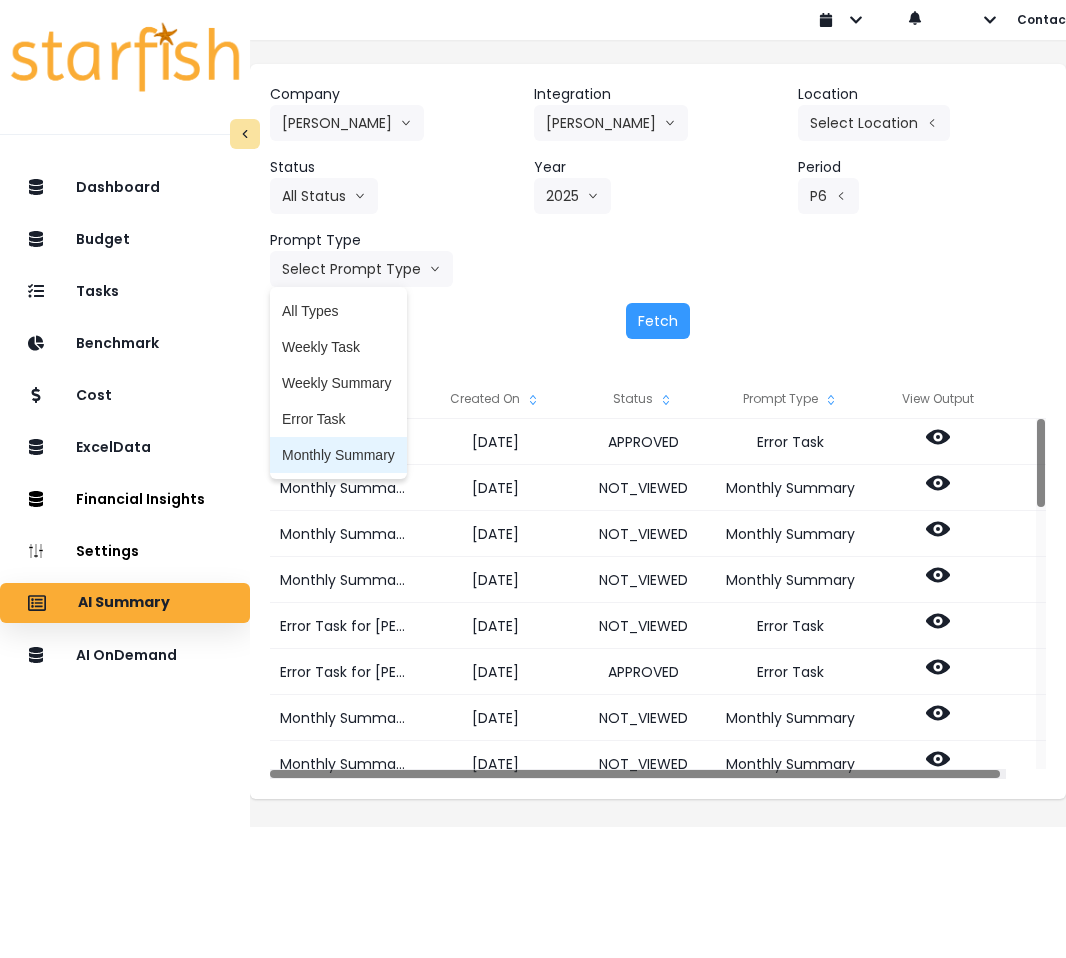 click on "Monthly Summary" at bounding box center (338, 455) 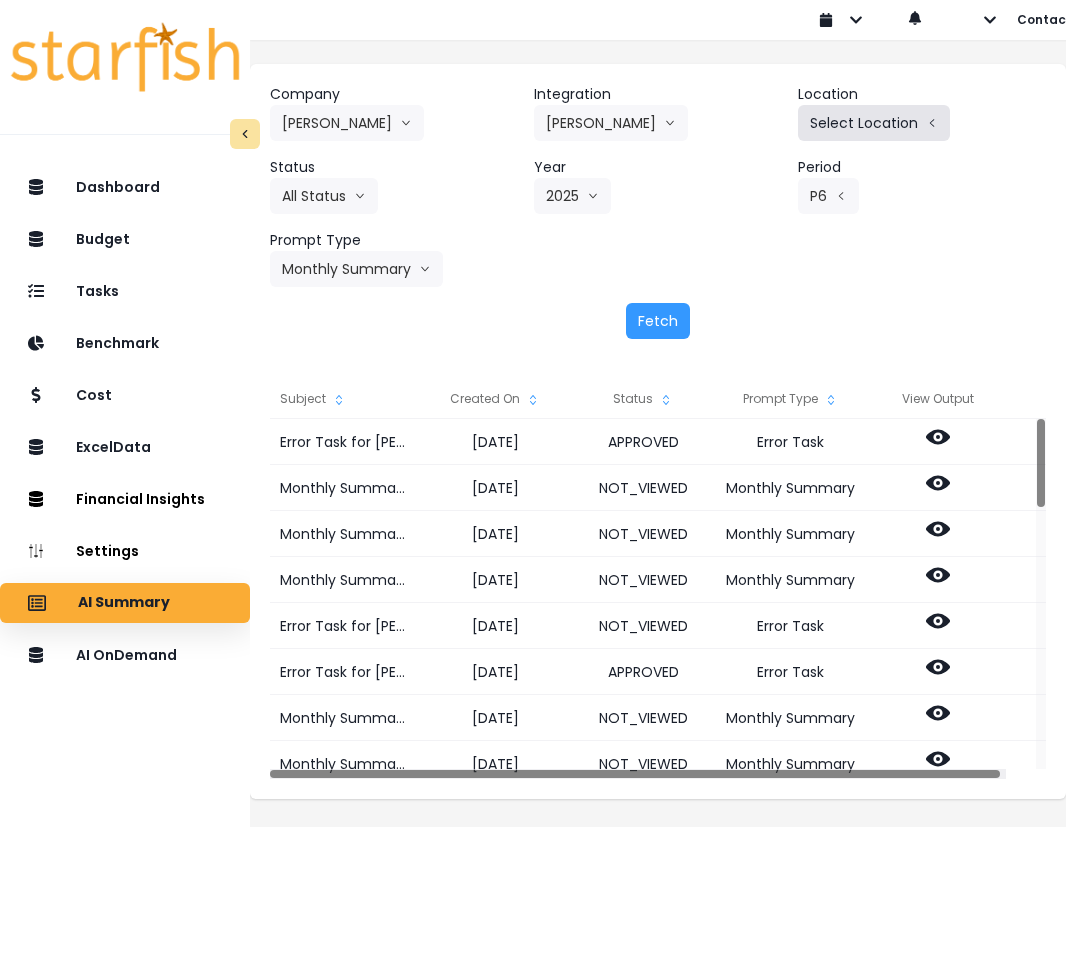 click on "Select Location" at bounding box center [874, 123] 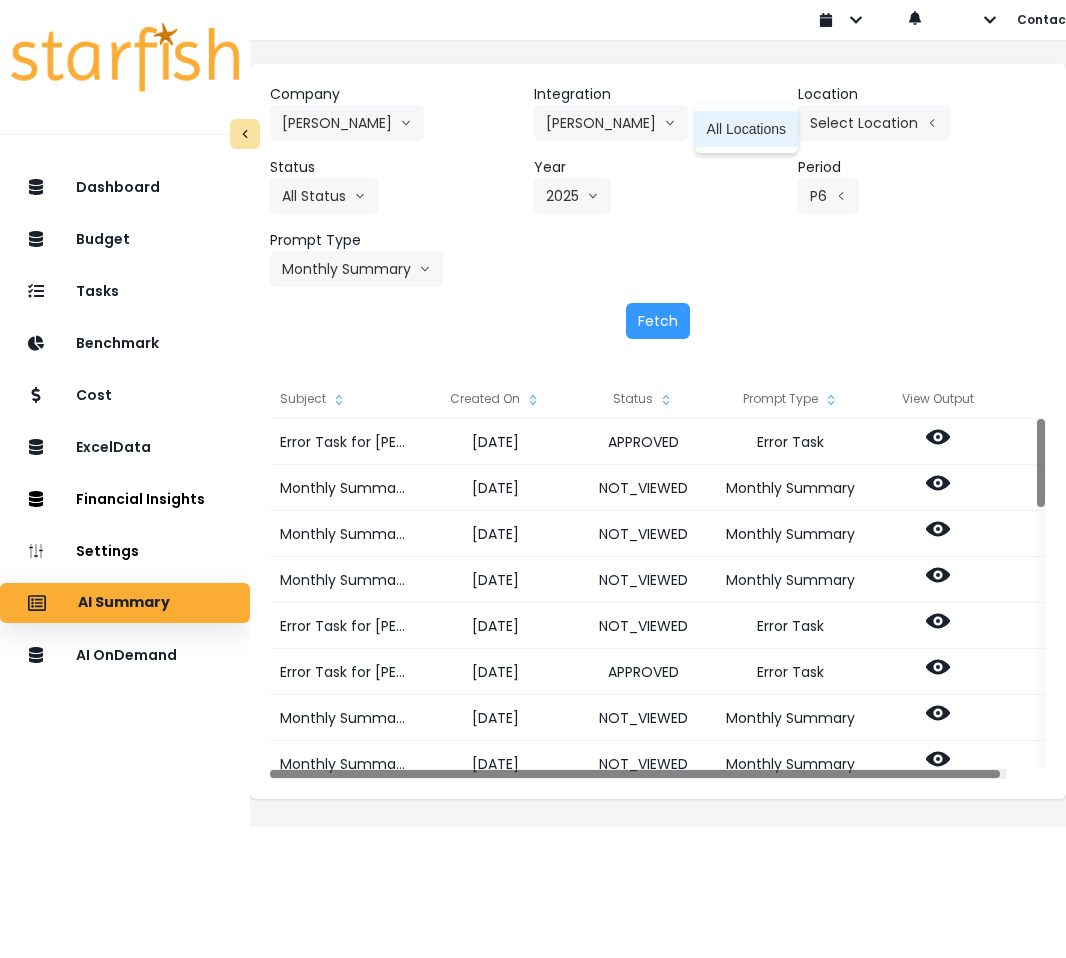 click on "All Locations" at bounding box center [746, 129] 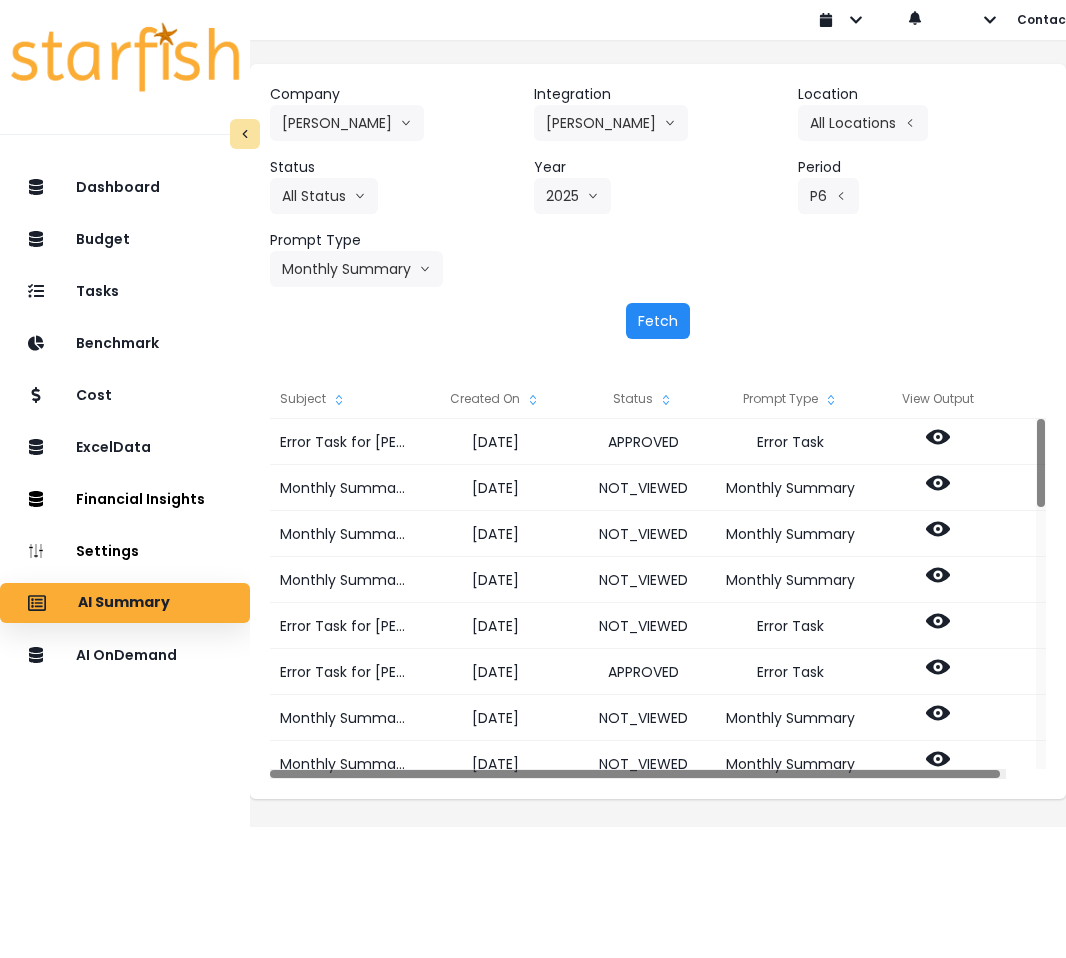 click on "Fetch" at bounding box center [658, 321] 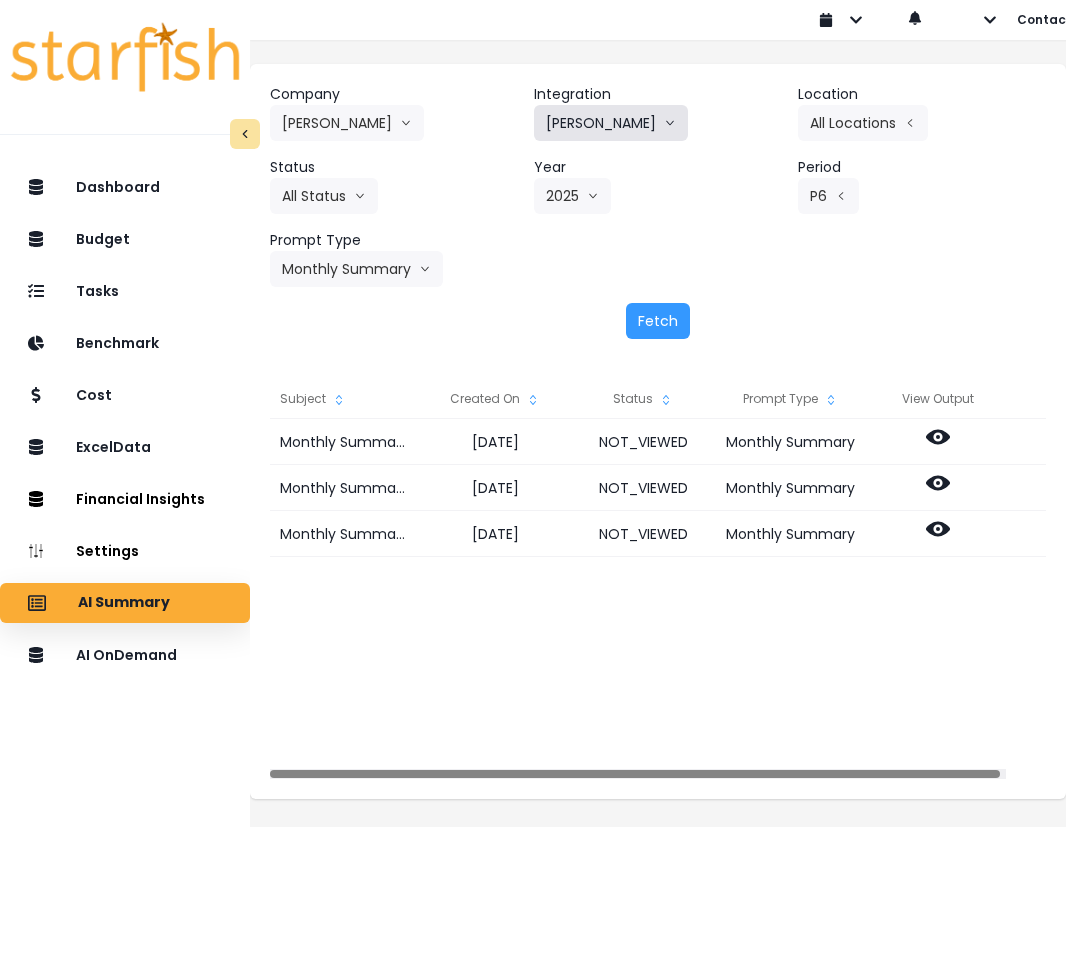 click on "[PERSON_NAME]" at bounding box center [611, 123] 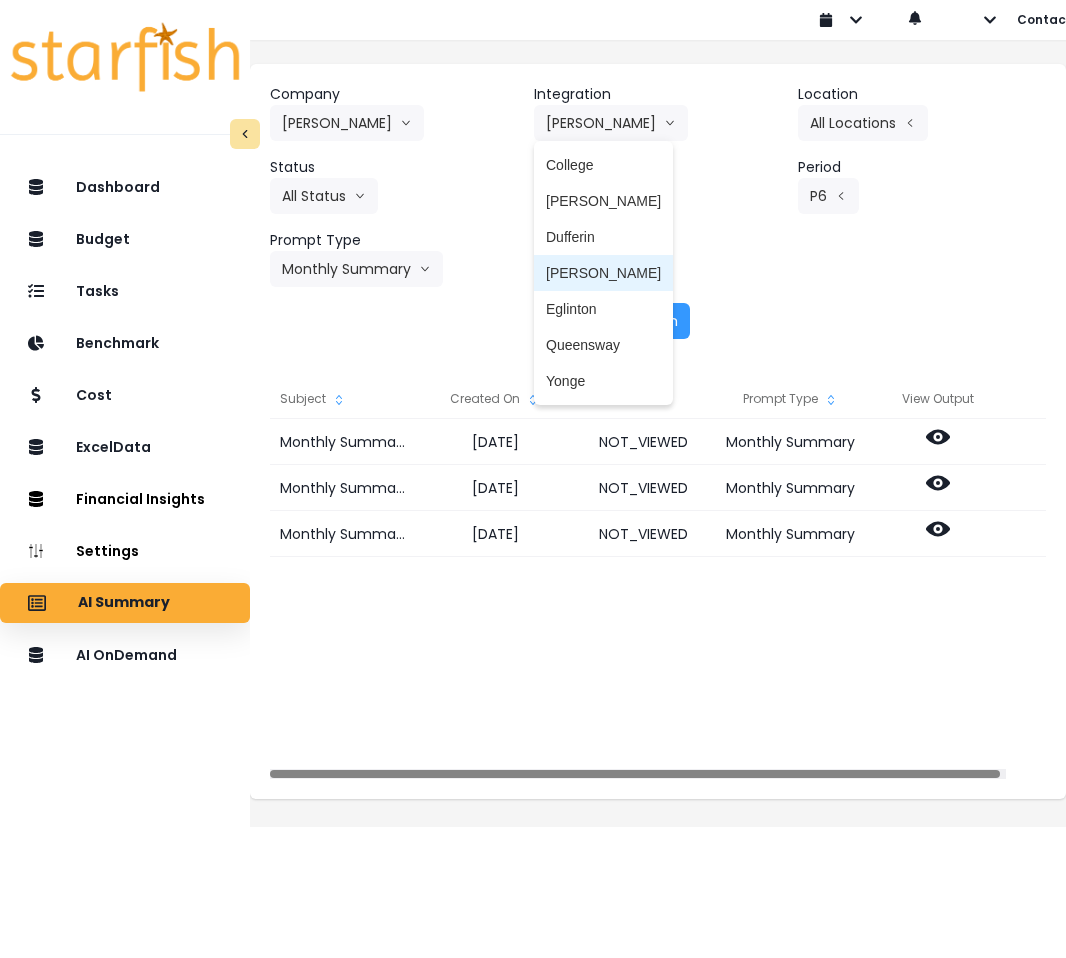 click on "[PERSON_NAME]" at bounding box center (603, 273) 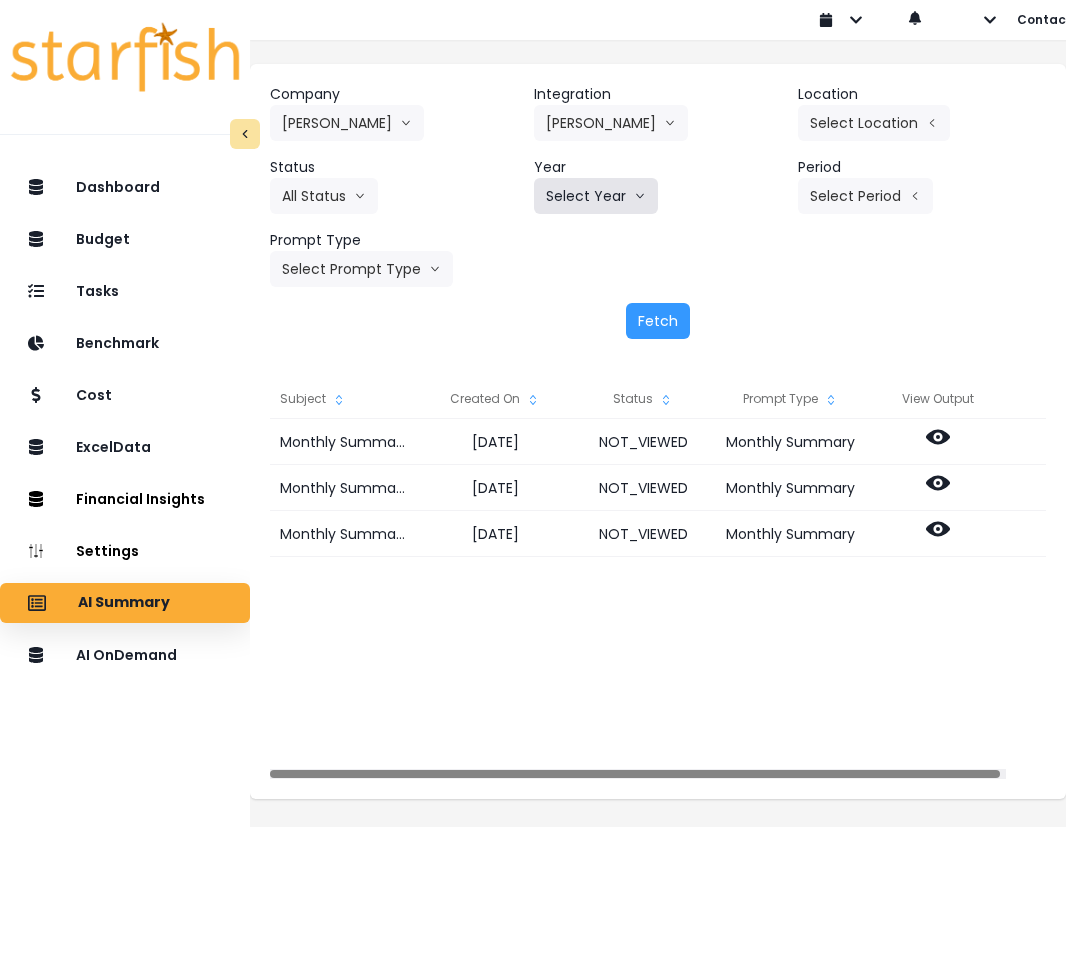 click on "Select Year" at bounding box center [596, 196] 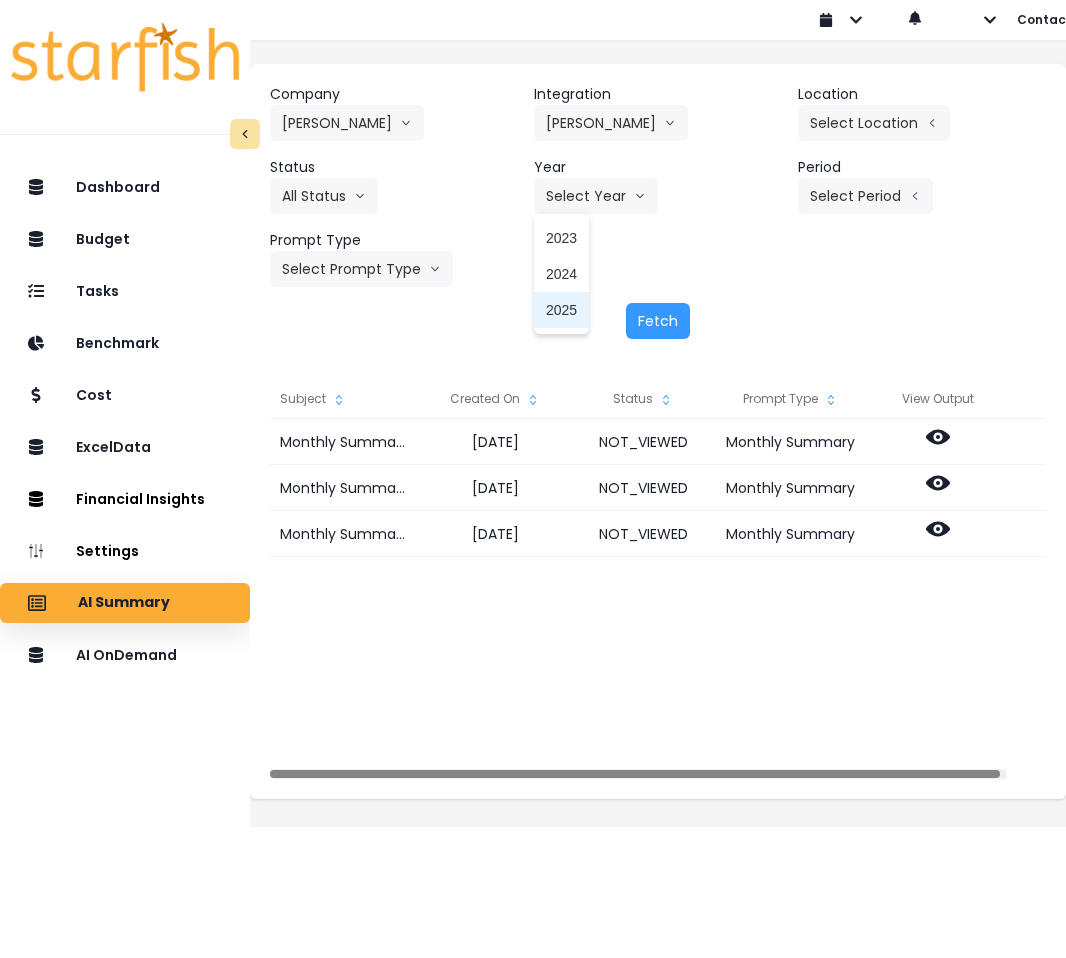 click on "2025" at bounding box center (561, 310) 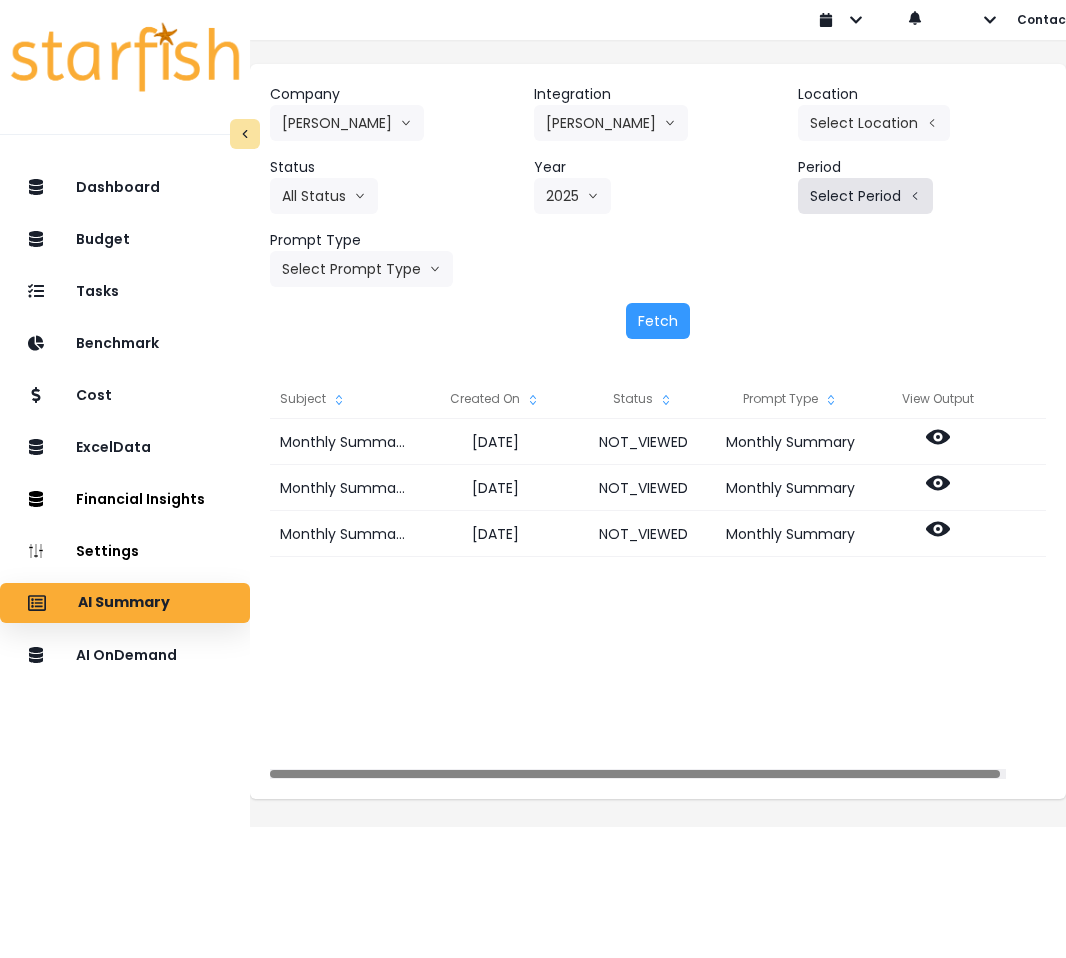 click on "Select Period" at bounding box center (865, 196) 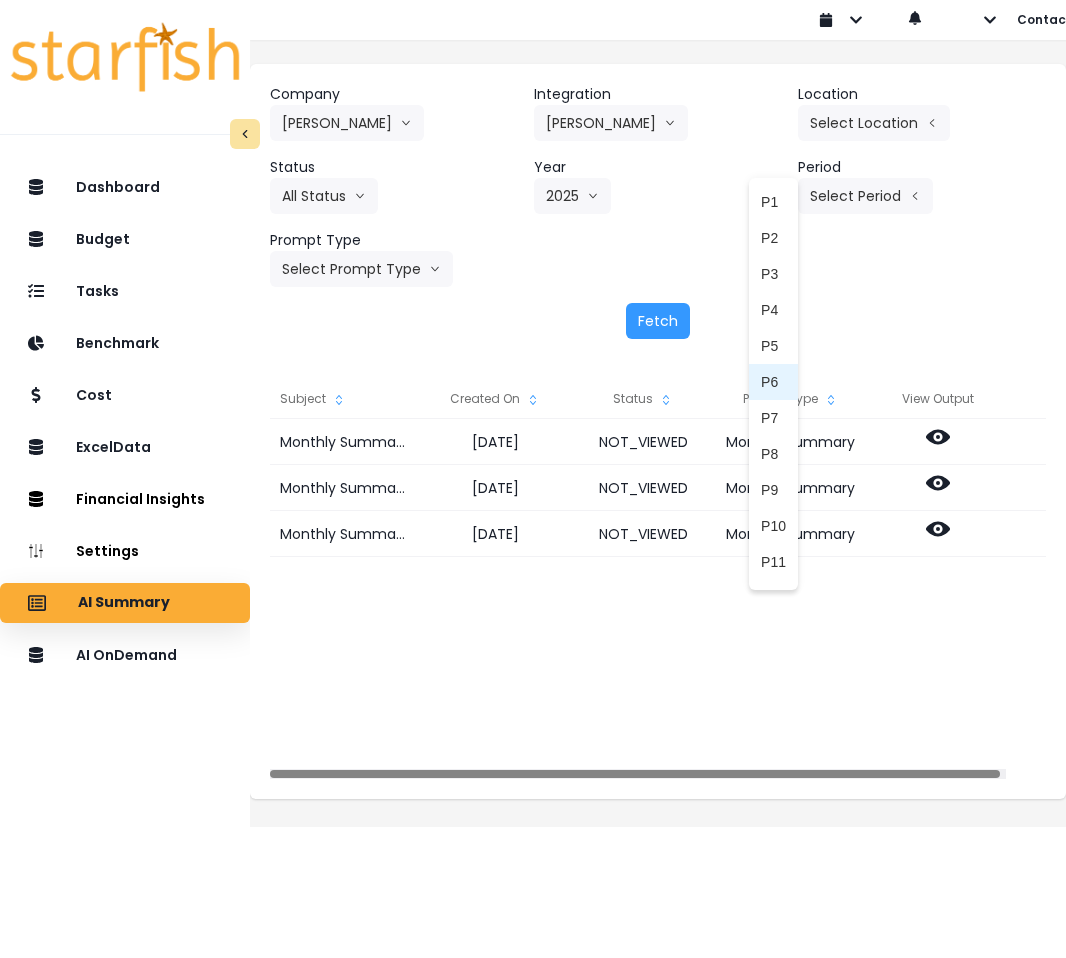 click on "P6" at bounding box center (773, 382) 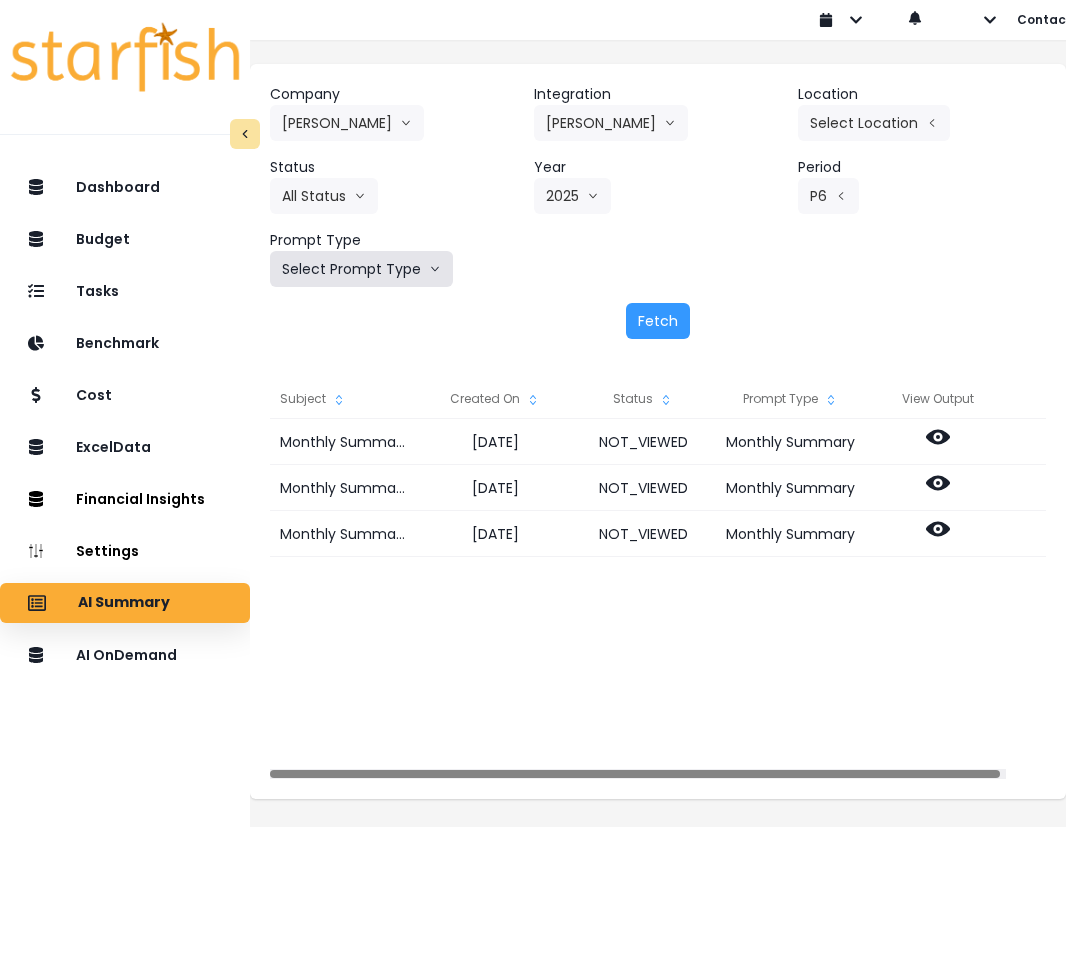 click on "Select Prompt Type" at bounding box center (361, 269) 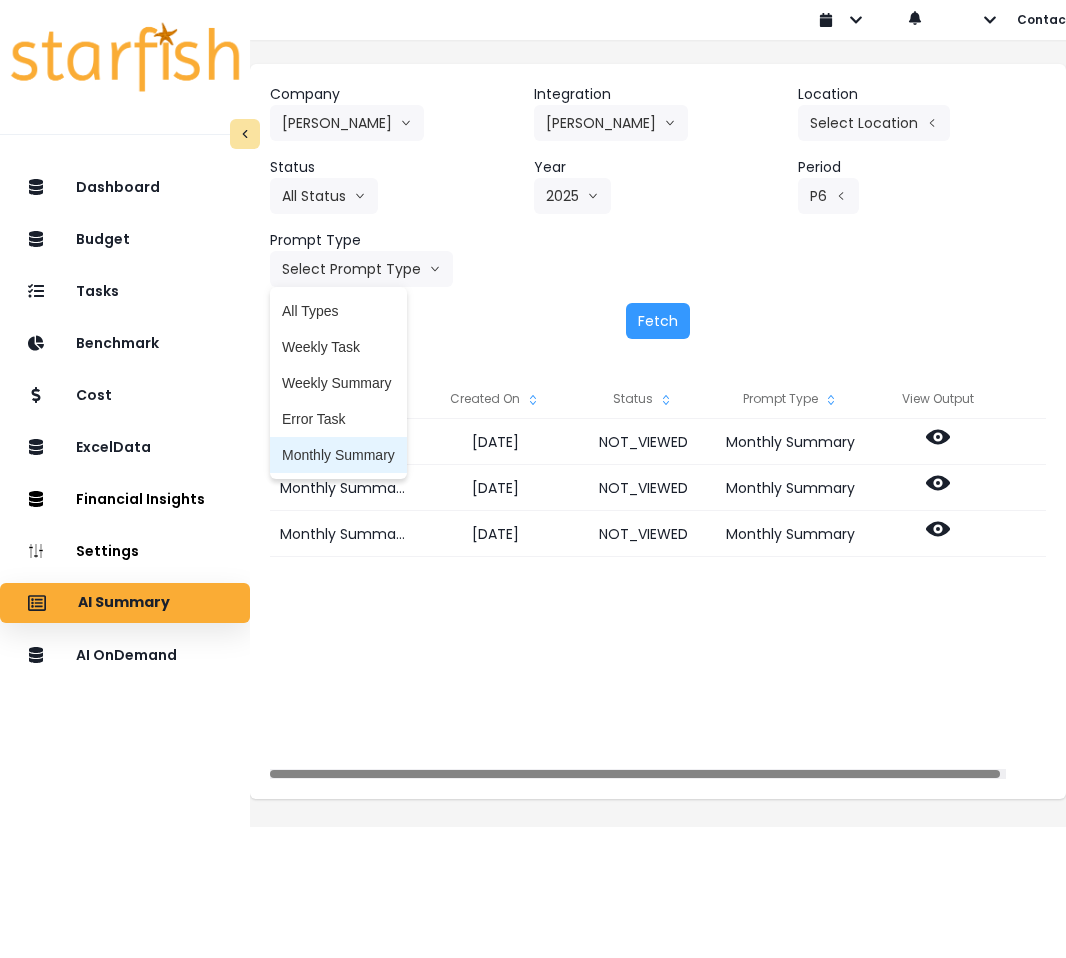 click on "Monthly Summary" at bounding box center [338, 455] 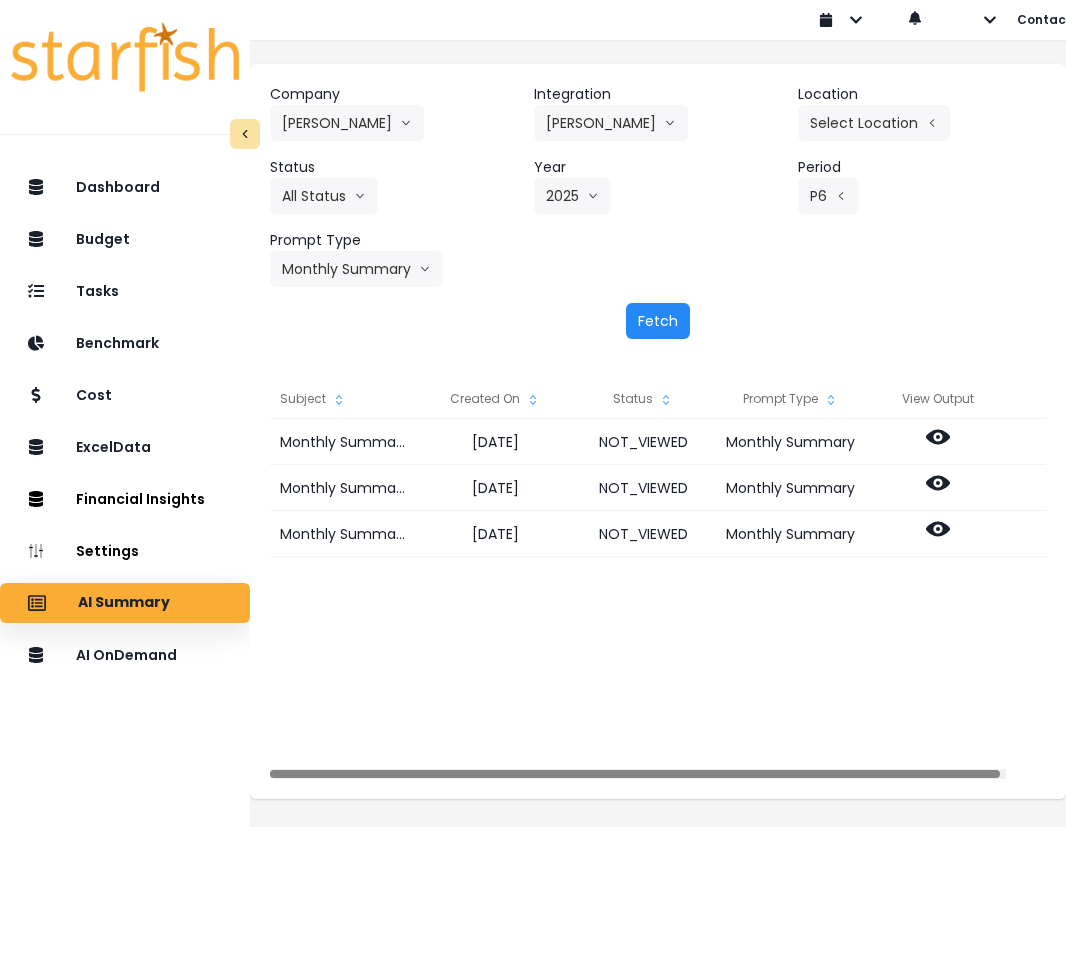 click on "Fetch" at bounding box center [658, 321] 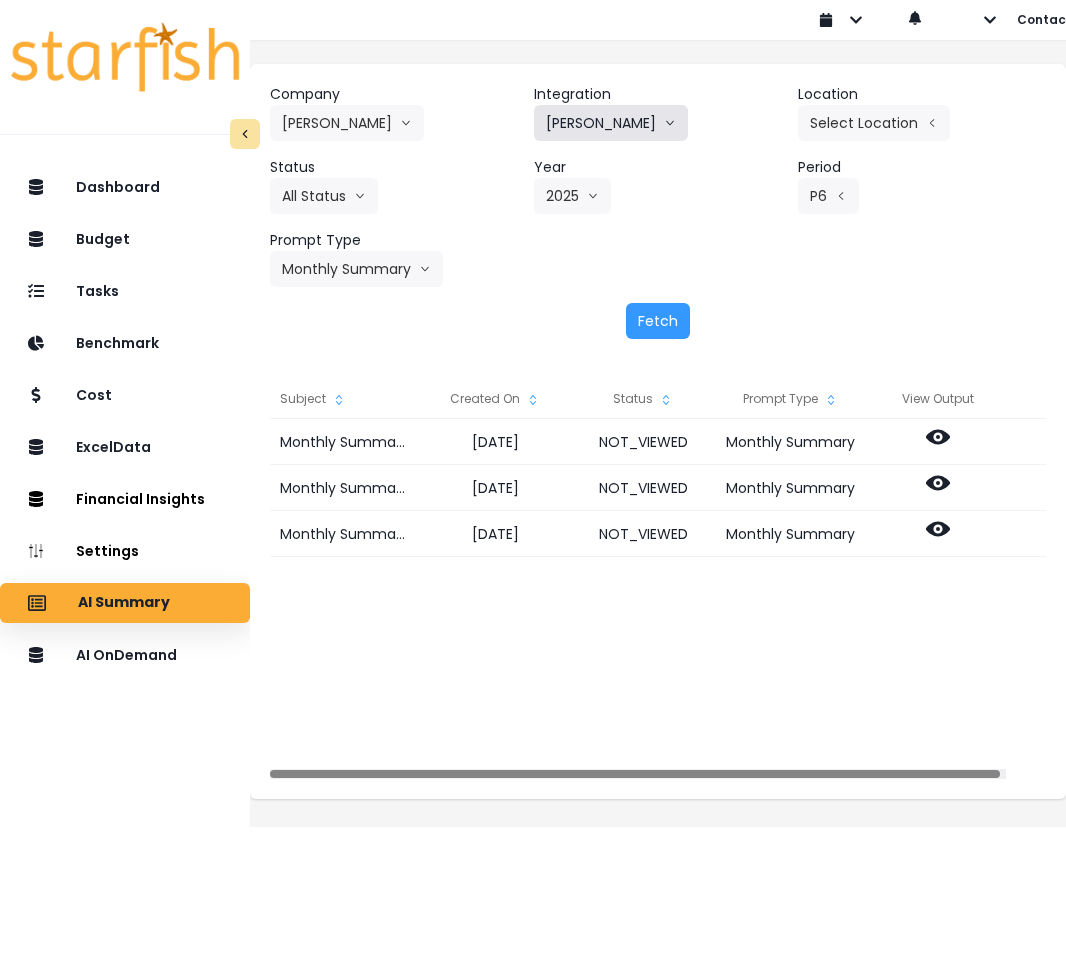 click on "[PERSON_NAME]" at bounding box center [611, 123] 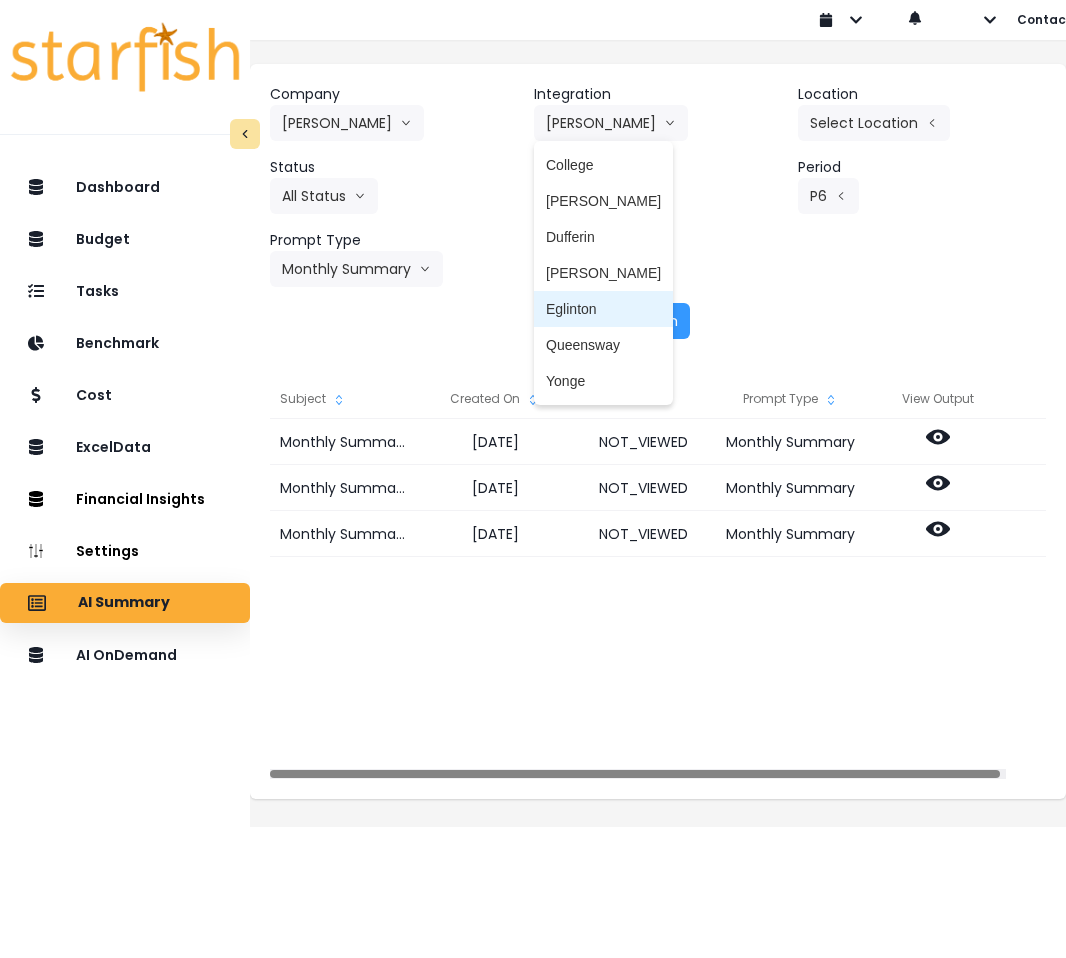 click on "Eglinton" at bounding box center (603, 309) 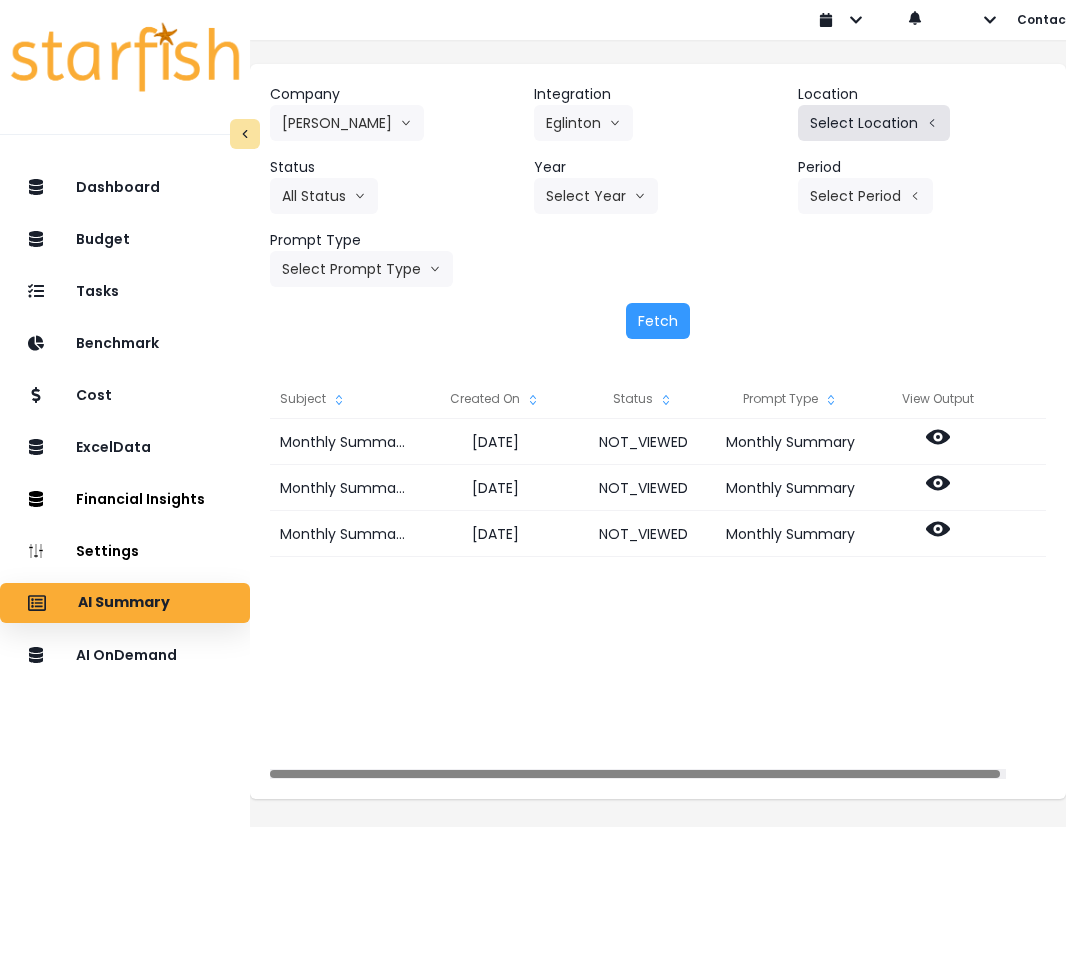 click on "Select Location" at bounding box center (874, 123) 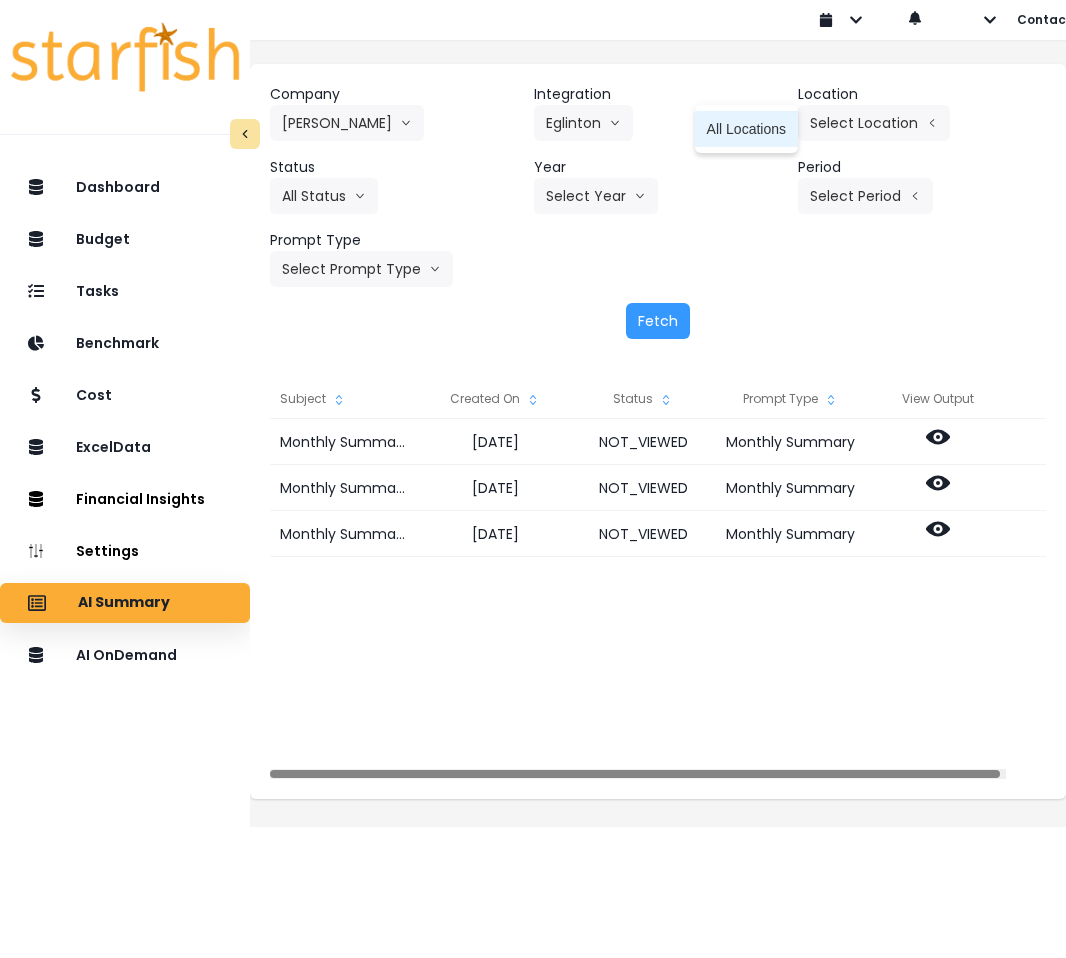 click on "All Locations" at bounding box center (746, 129) 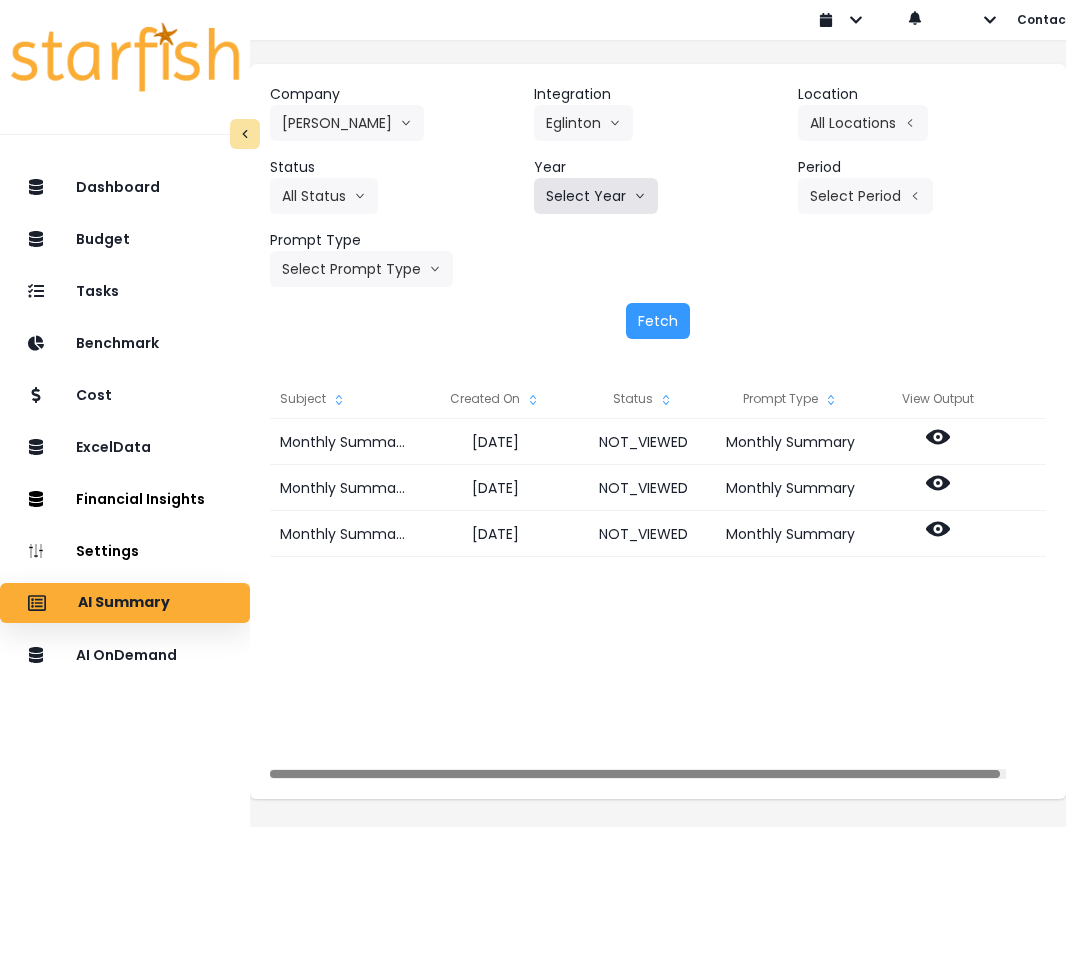 click on "Select Year" at bounding box center (596, 196) 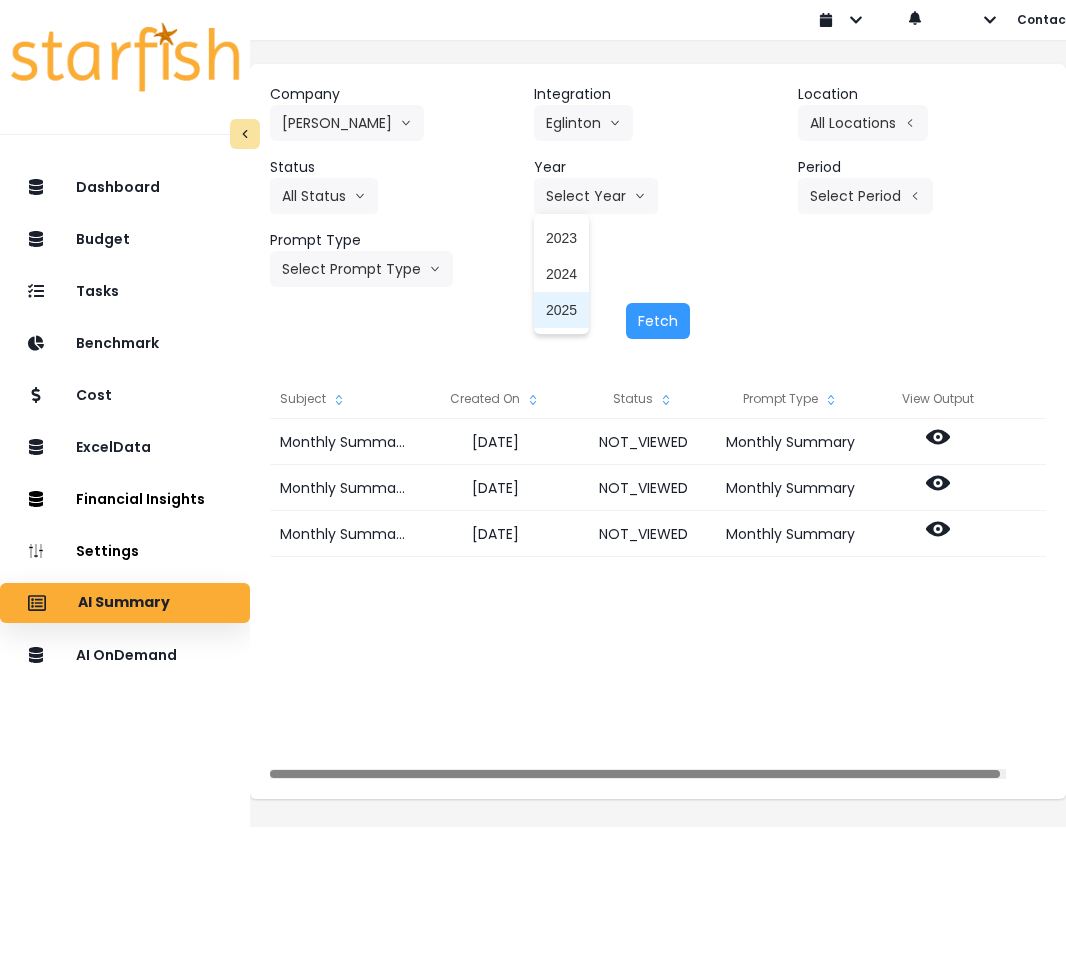 click on "2025" at bounding box center [561, 310] 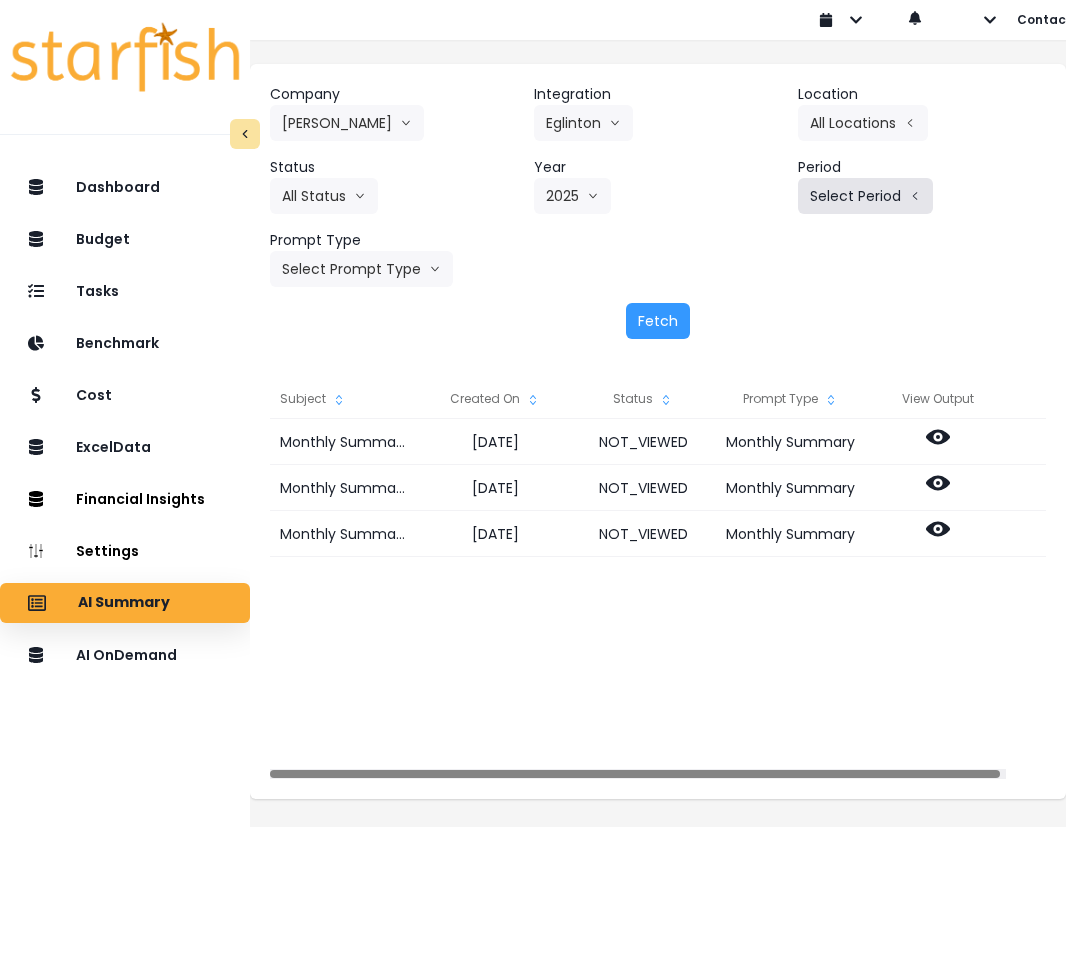 click on "Select Period" at bounding box center [865, 196] 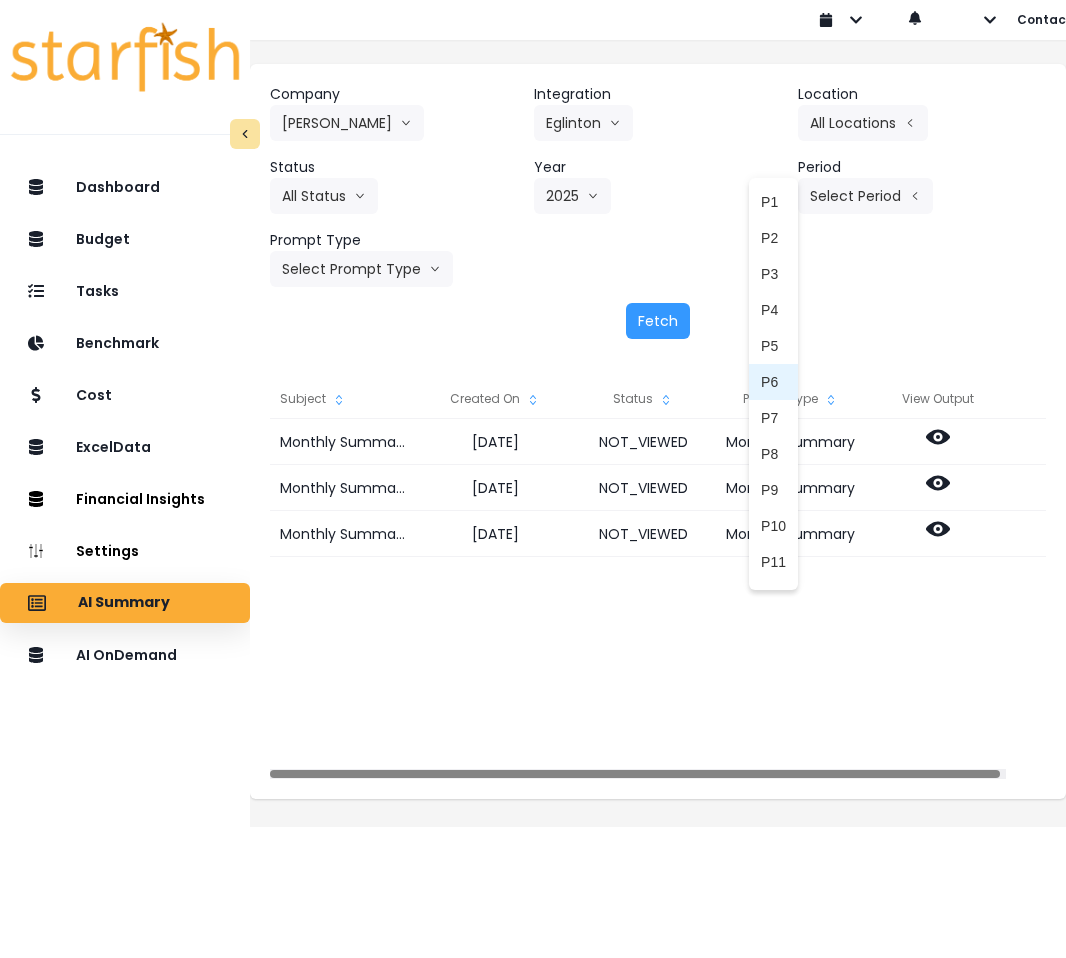 click on "P6" at bounding box center [773, 382] 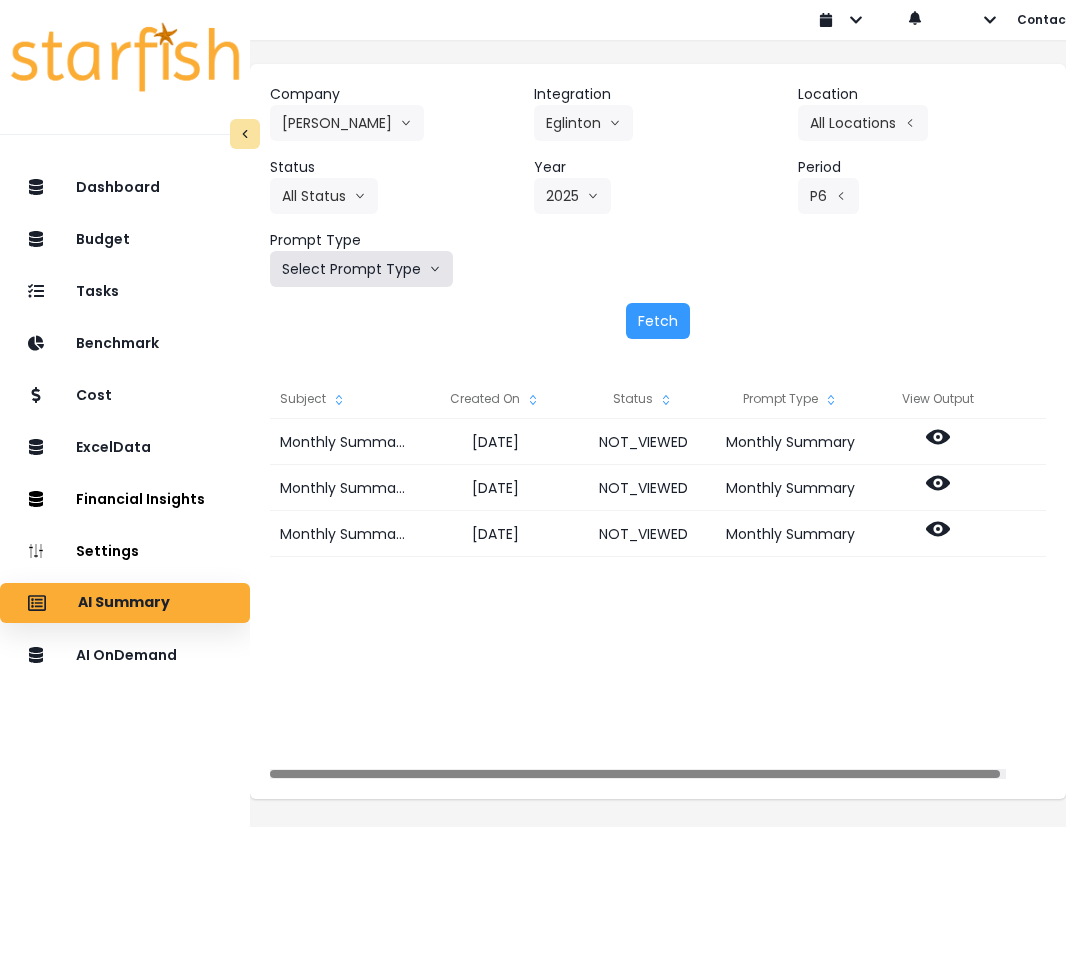 click on "Select Prompt Type" at bounding box center [361, 269] 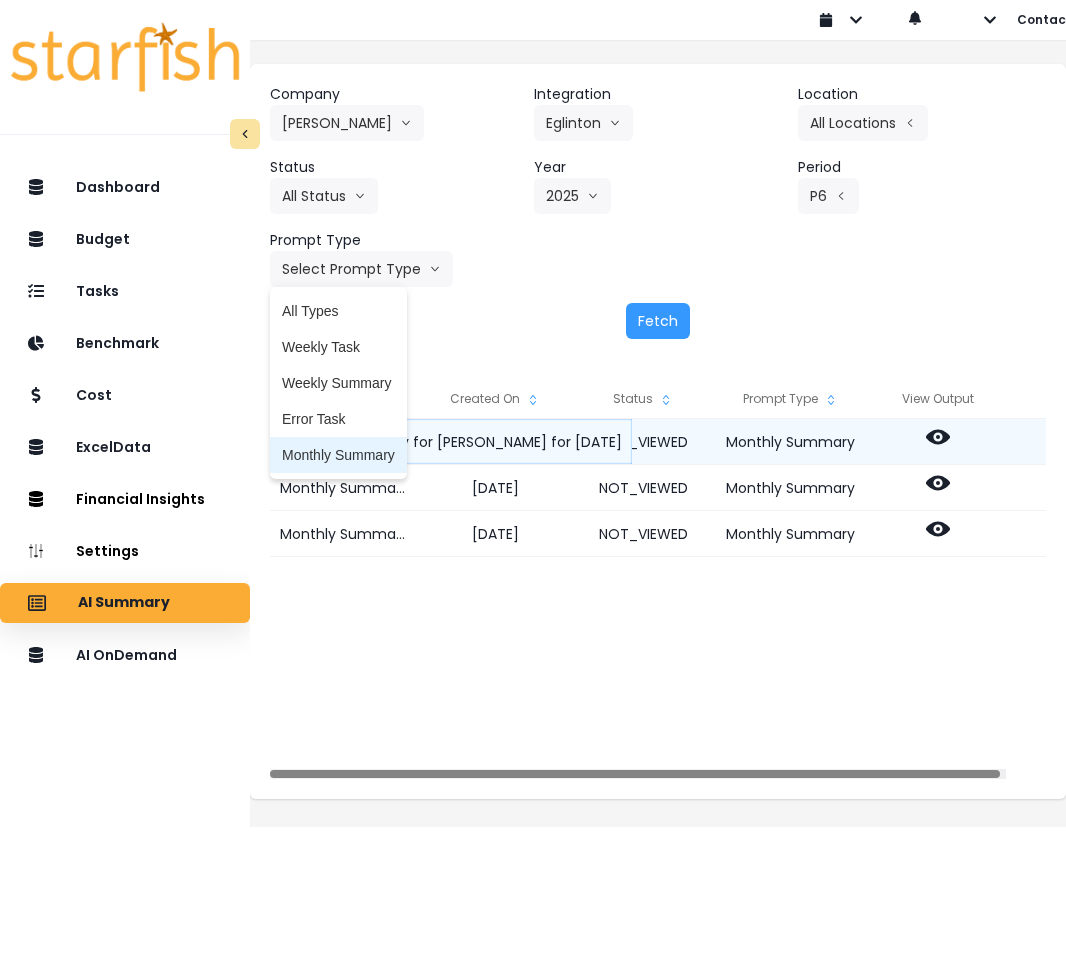 click on "Monthly Summary" at bounding box center [338, 455] 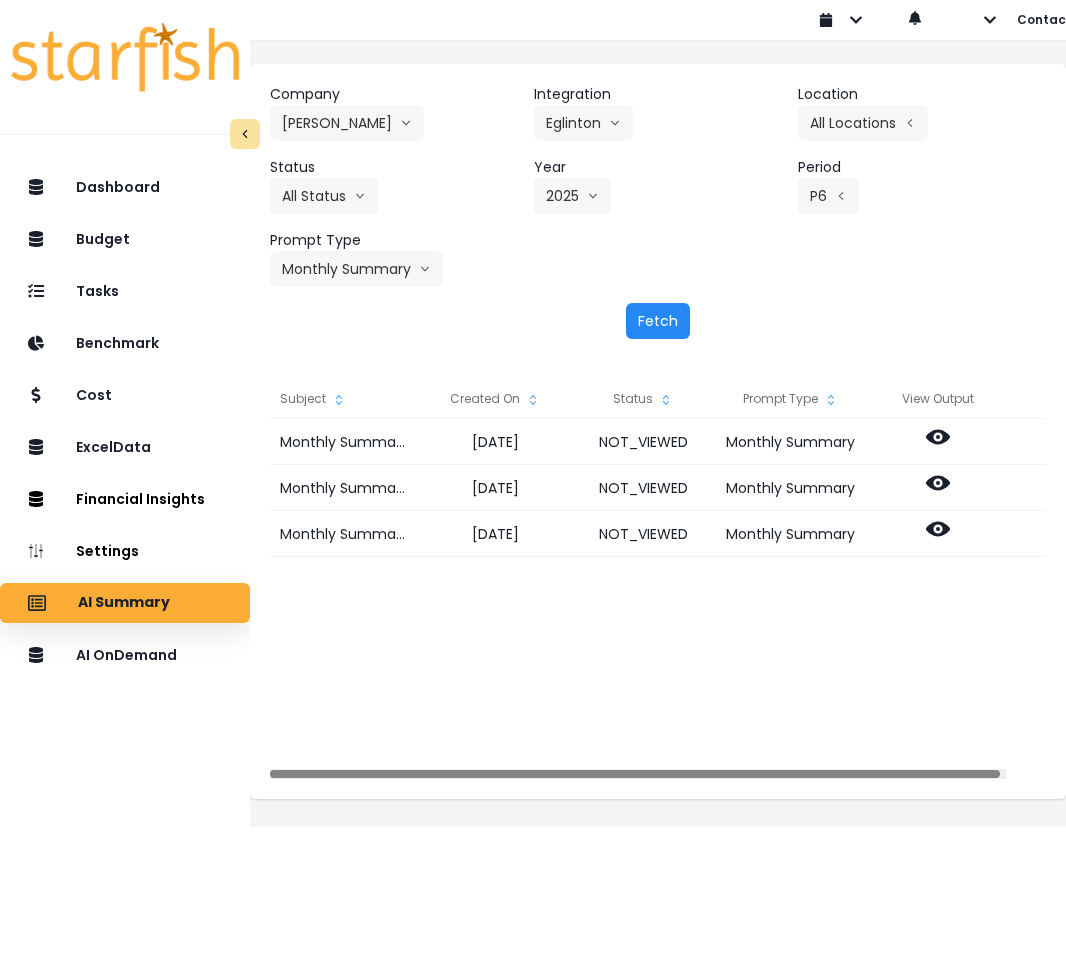 click on "Fetch" at bounding box center [658, 321] 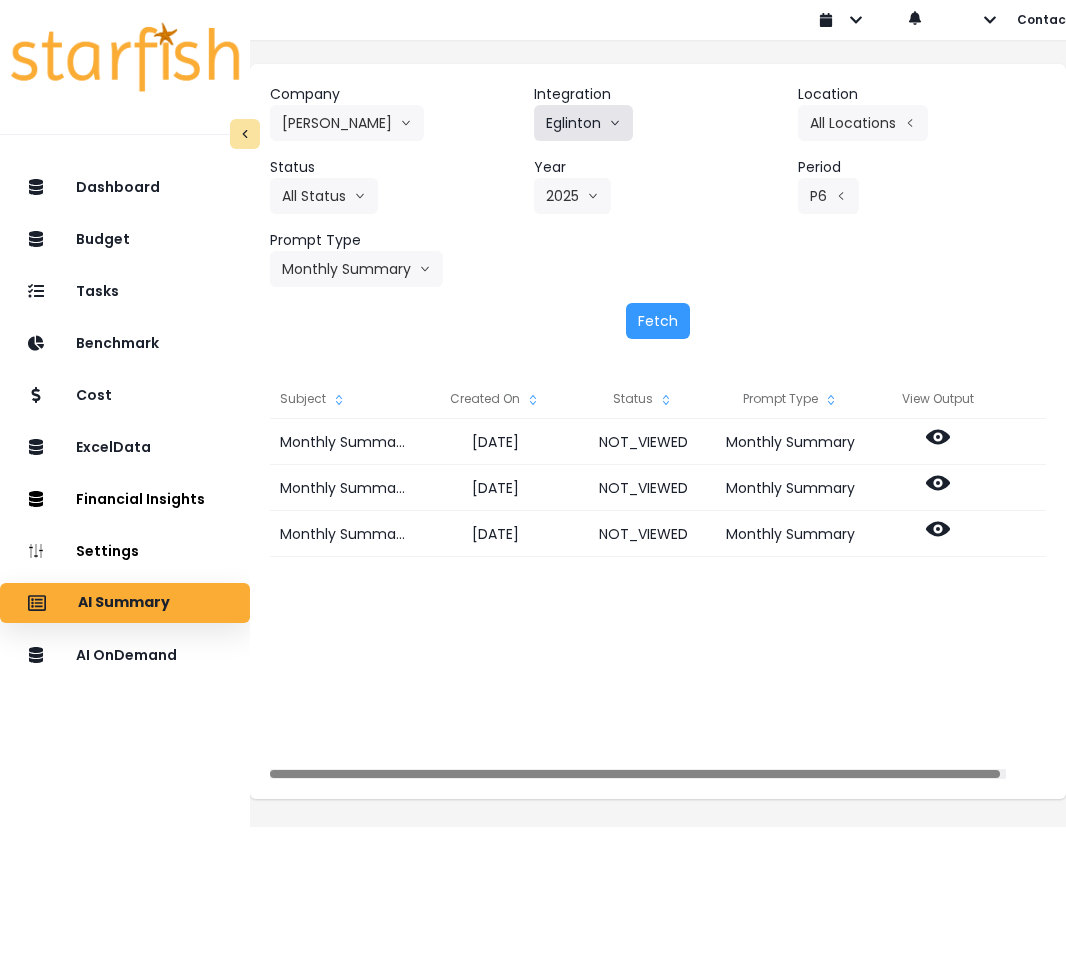 click on "Eglinton" at bounding box center (583, 123) 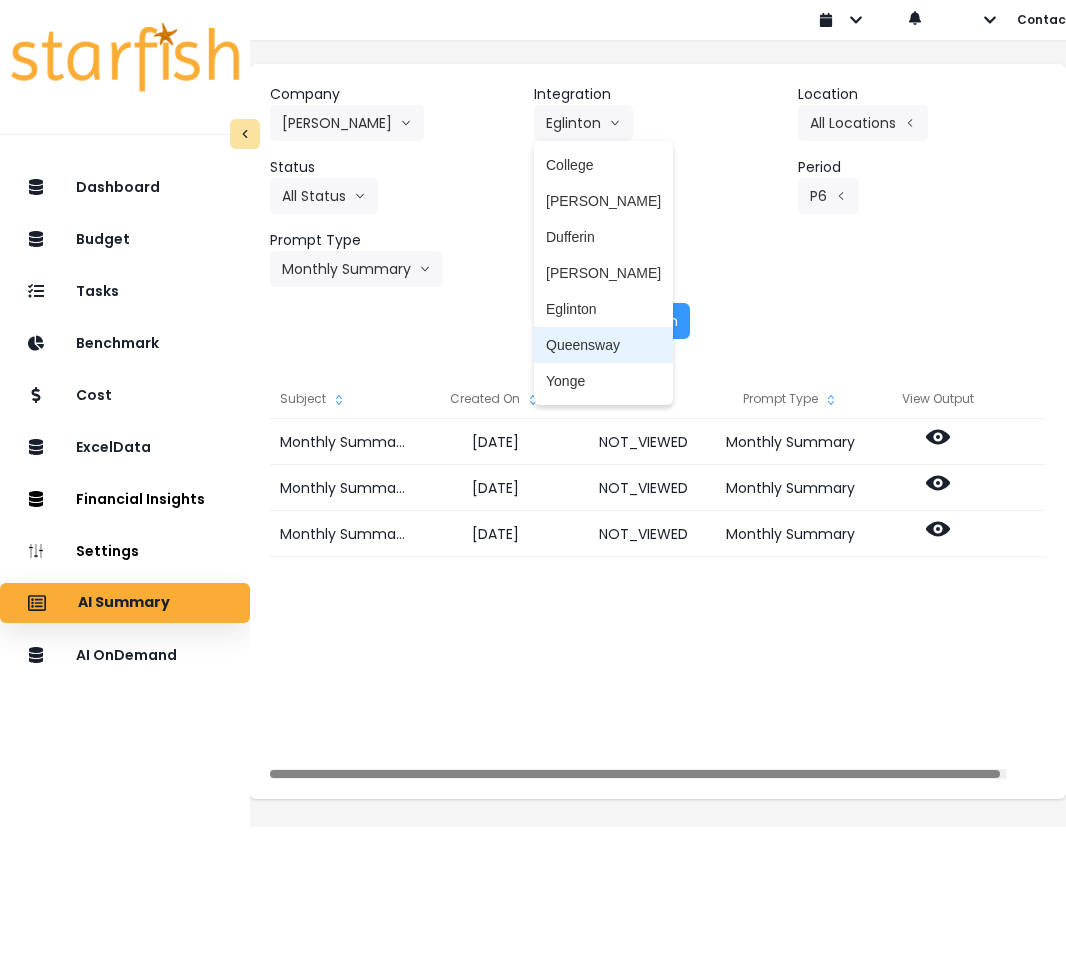 click on "Queensway" at bounding box center [603, 345] 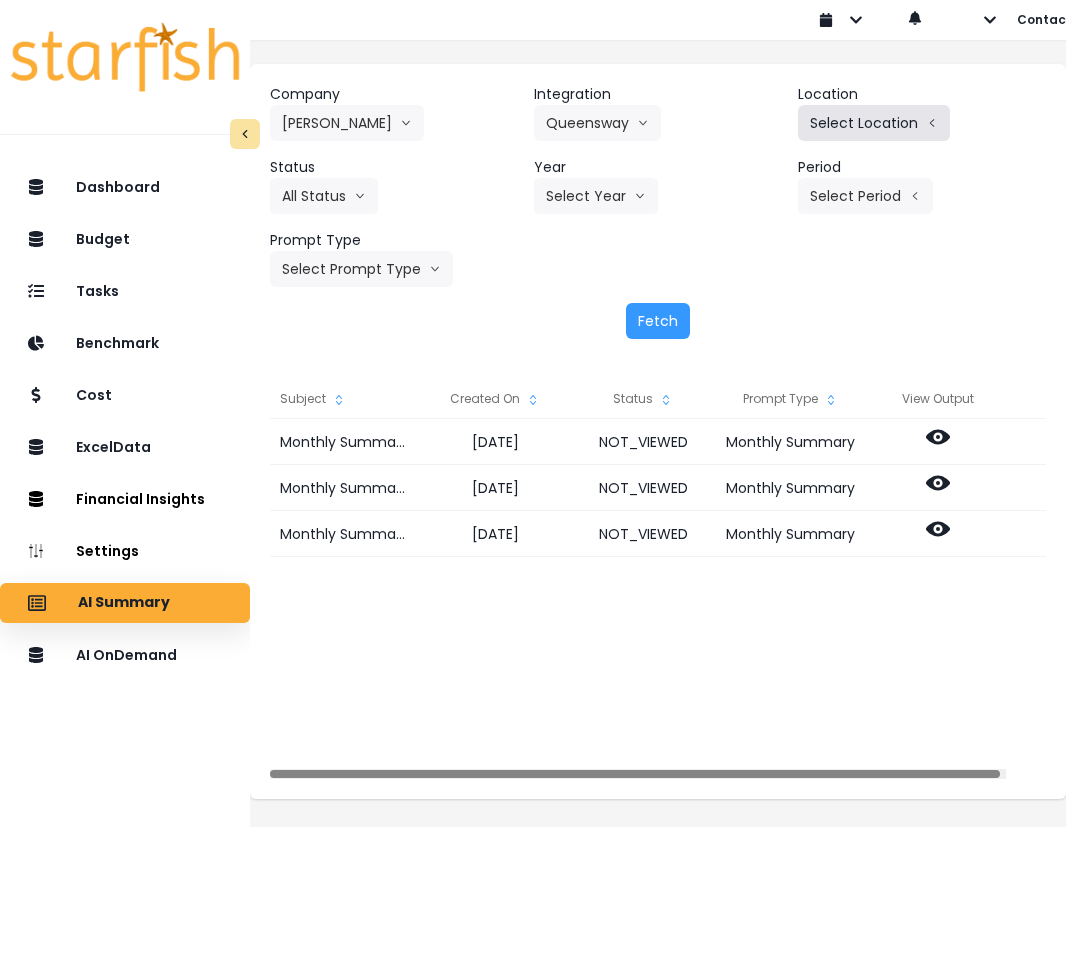 click on "Select Location" at bounding box center [874, 123] 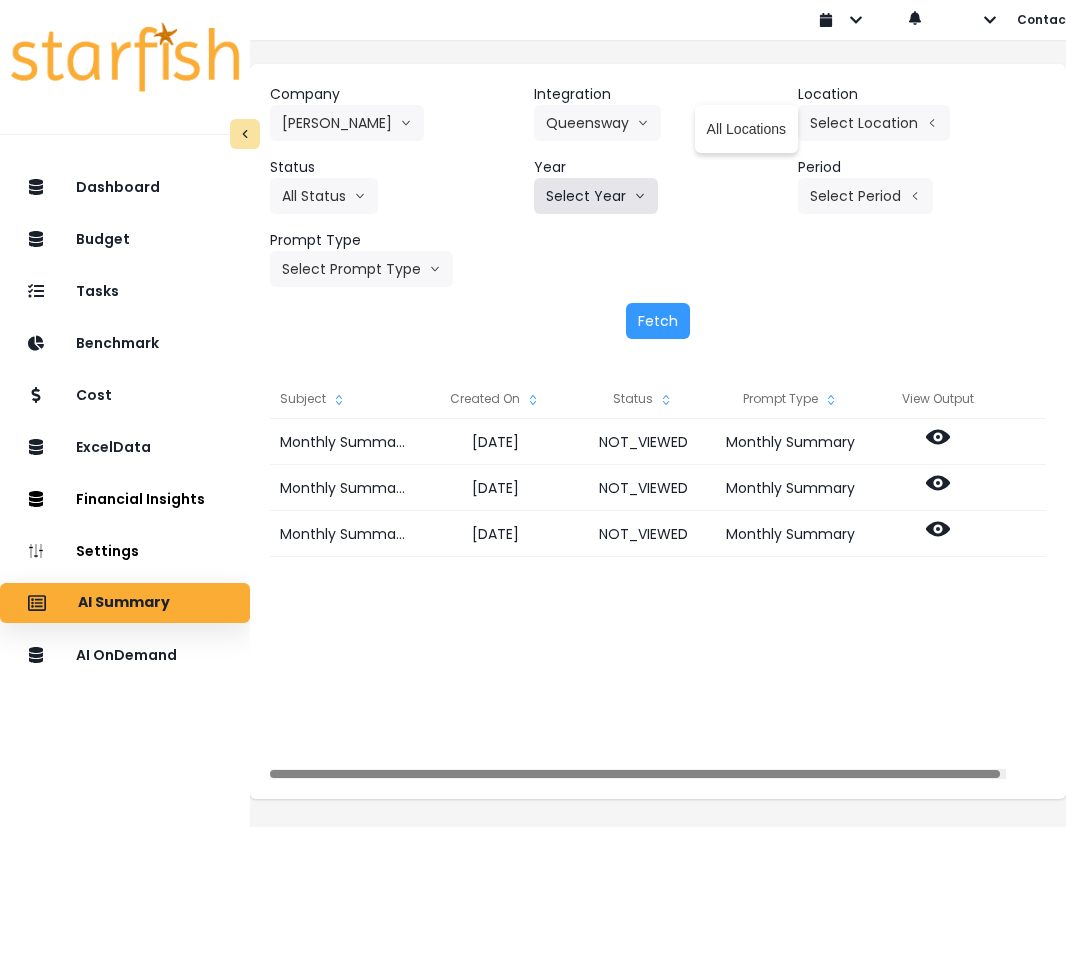 click on "Select Year" at bounding box center [596, 196] 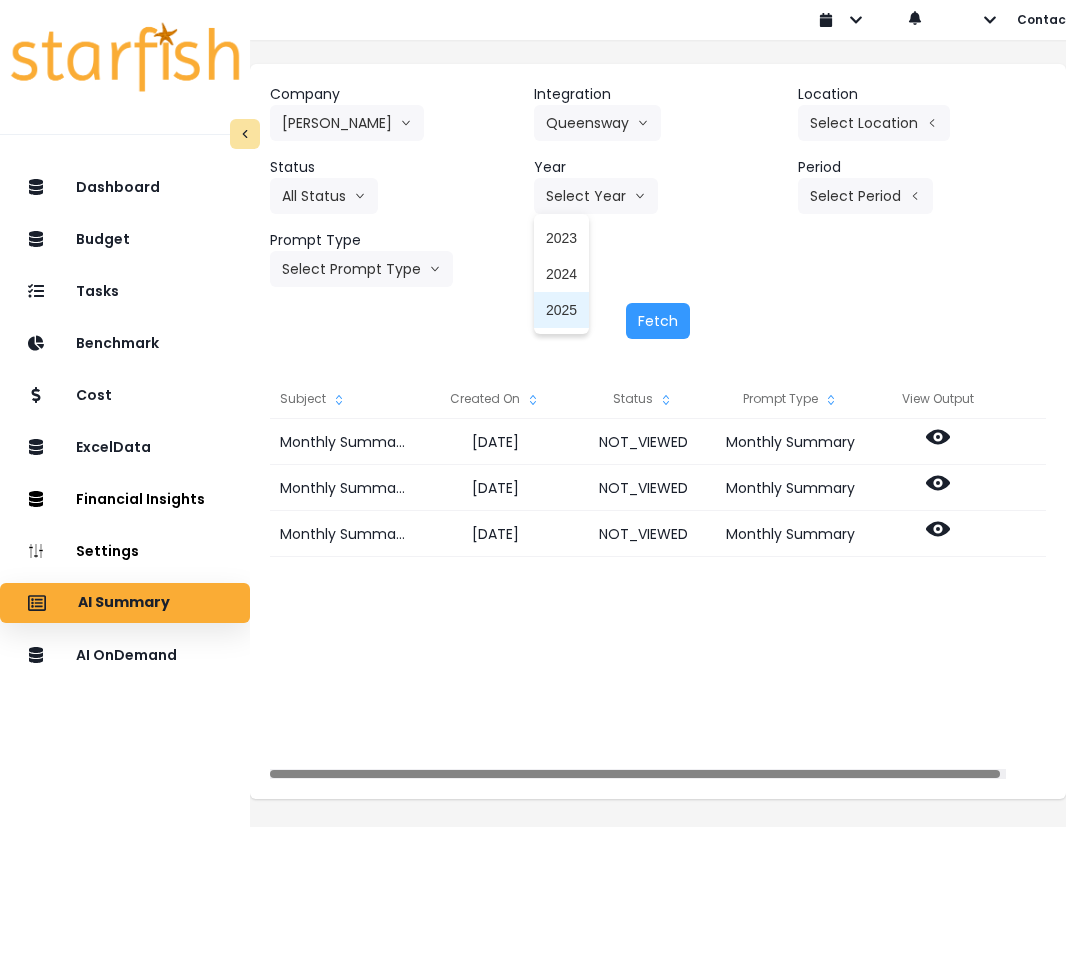 click on "2025" at bounding box center (561, 310) 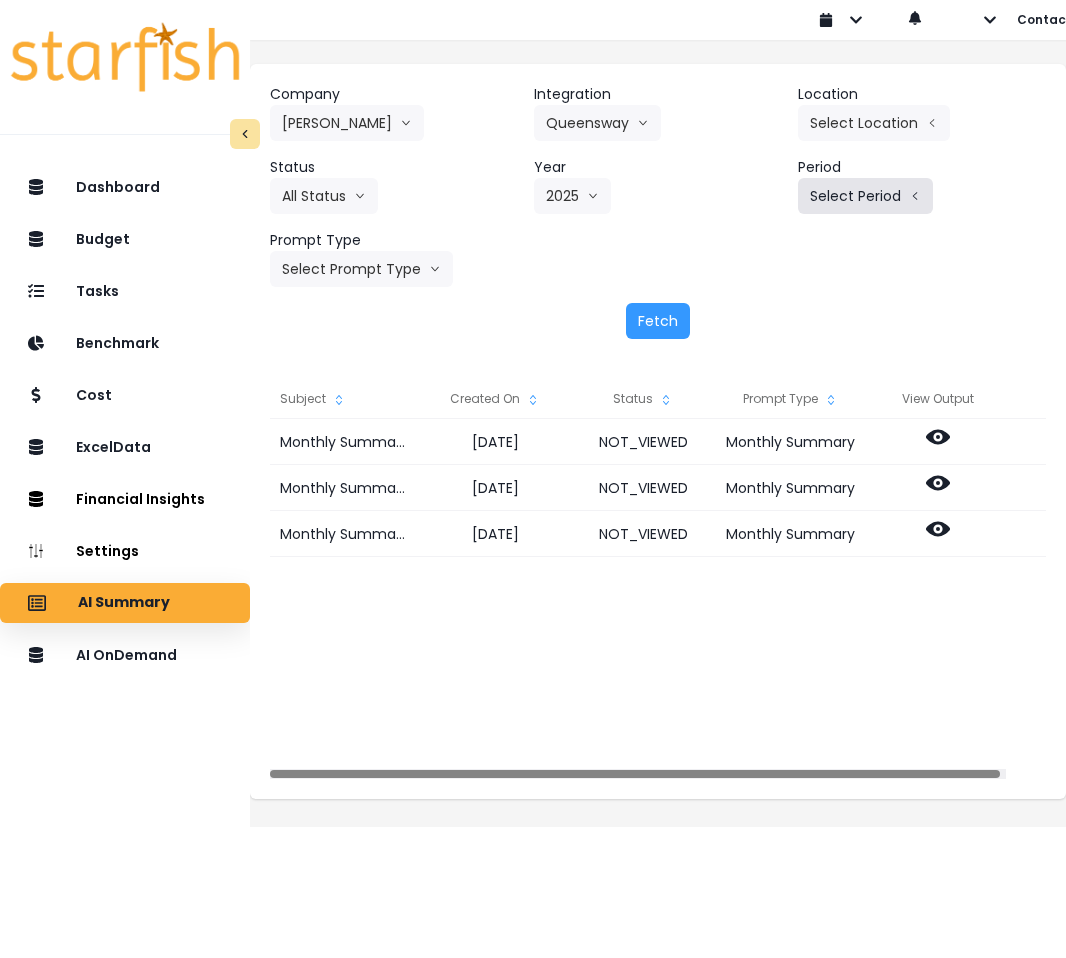 click on "Select Period" at bounding box center (865, 196) 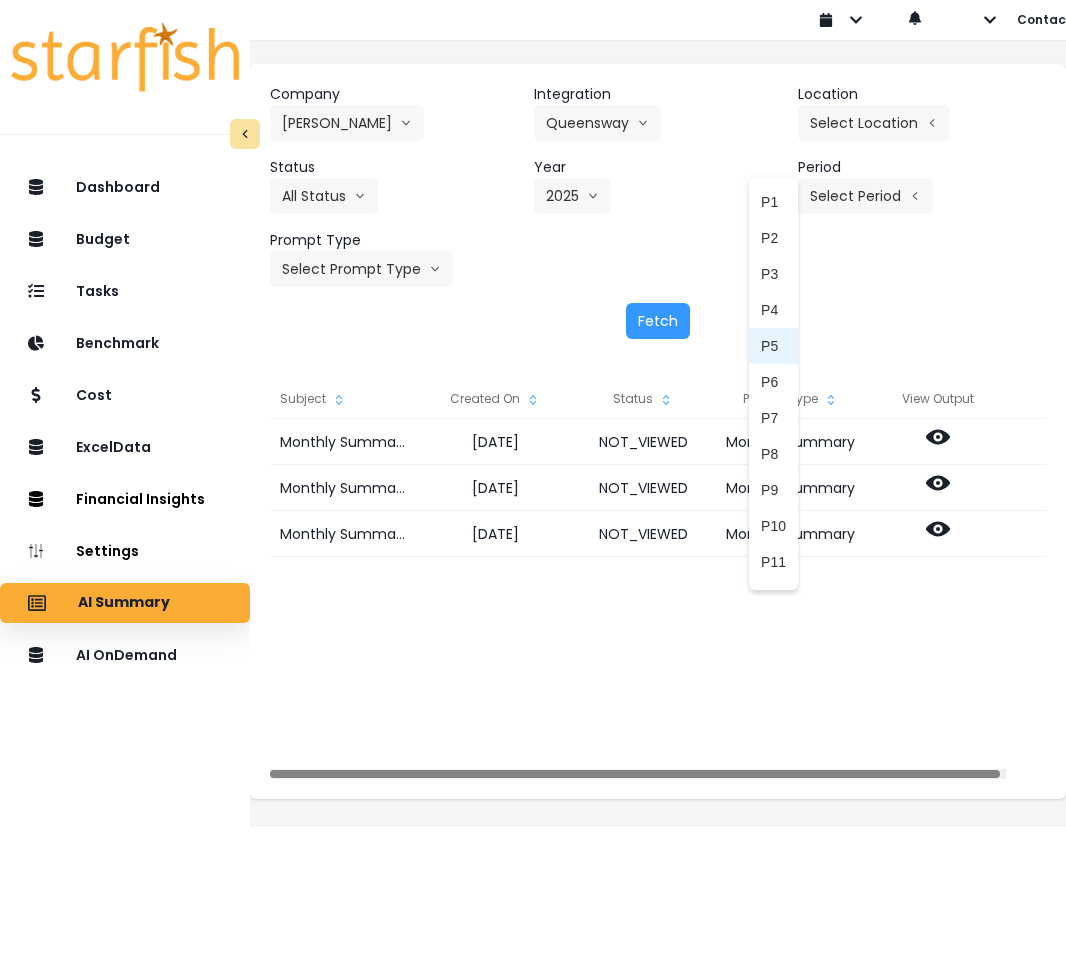 click on "P6" at bounding box center (773, 382) 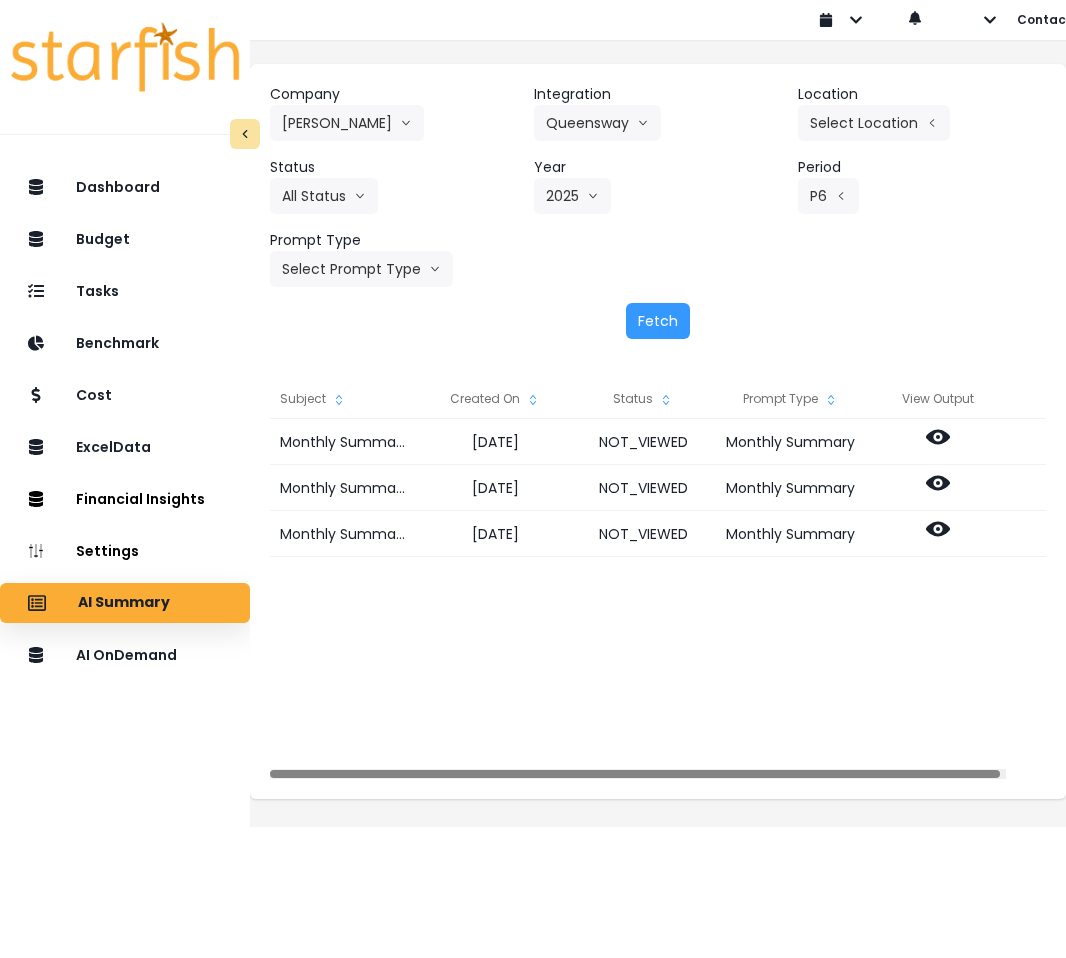 click on "Company [PERSON_NAME] 86 Costs Asti  Bagel Cafe Balance Grille Bald Ginger Bar Business Podcast Bean & Brew Belmont Kitchen & Cocktails Big [PERSON_NAME] Bagels Blue Granite Bookkeeping Bolay BOOKKEEPING SOLUTIONS AND CONSULTING LLC Bookkeeping Unlimited Breadbooks Brine BTBK Accounting Services [PERSON_NAME] Tavern Budonoki Butcher Paper BBQ Cafe Ficelle Cafe Mambo Cafeneo Cardinal Accountants LLC Cerboni Chicken Barn Ltd. Coffee Hub Xenia, LLC Colossal Cafe Couple of Moms Meals LLC. culinary investments dbooks LLC DRAFT HOUSE BARN AND CASINO EGG CLUB Eighty-Eight Sushi Inc [PERSON_NAME]'s Cafe EmBeck LLC Ember  Entrepreneur Media LLC ESC inc Evolve Human Optimization Labs FIXE FLHGRP Flyfuel Food Co. Food Jams Franklin Inn Mexican Restaurant Fully Promoted G&A G6 [PERSON_NAME] Strategies genuine article Grupo [PERSON_NAME]'s HotelsByDay Il Forno Brands LLC J Bass and Son, Inc. [PERSON_NAME] Pizzeria [PERSON_NAME]'s Kitchenette KWM Consulting La Oaxaquena  Lenoir Restaurant Liberty Tavern Loma Brewing Company Mac Entertainment Group LLC [PERSON_NAME]'s P6" at bounding box center (658, 211) 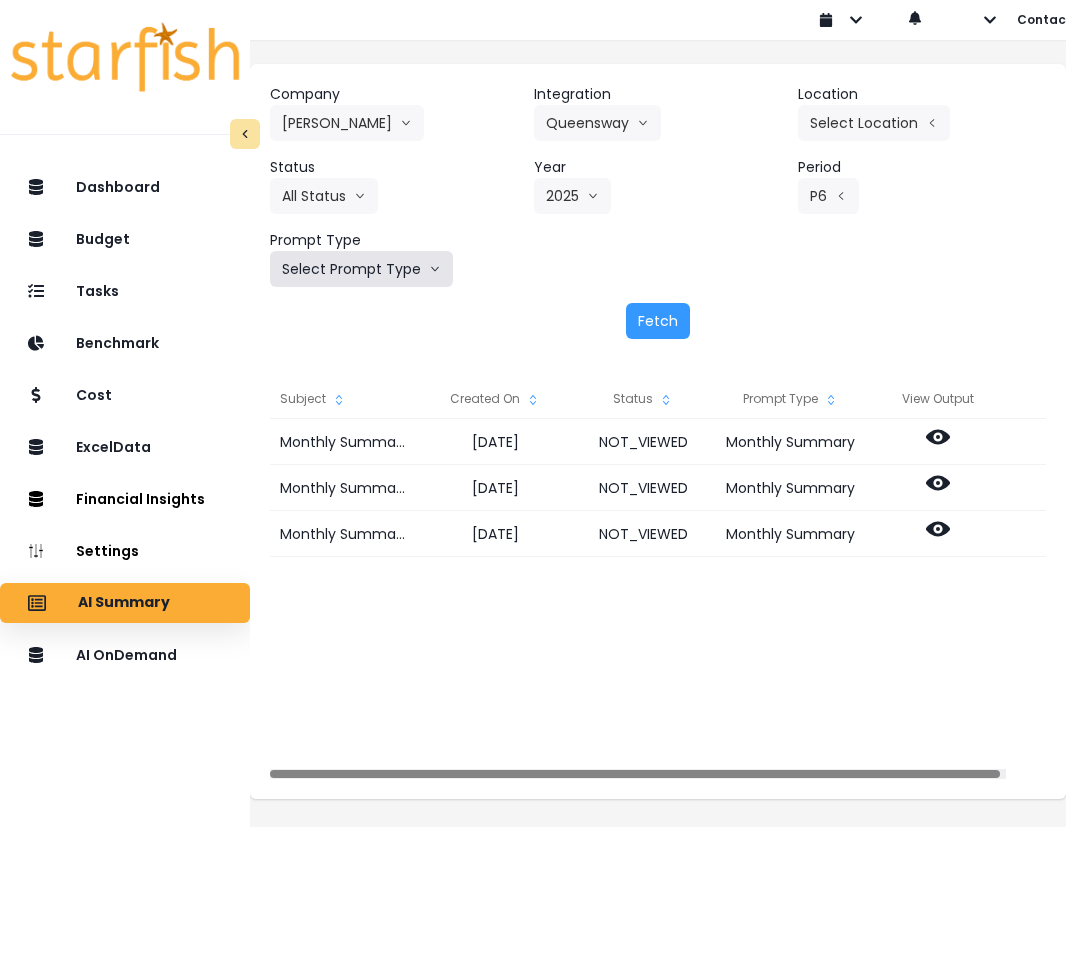 click on "Select Prompt Type" at bounding box center [361, 269] 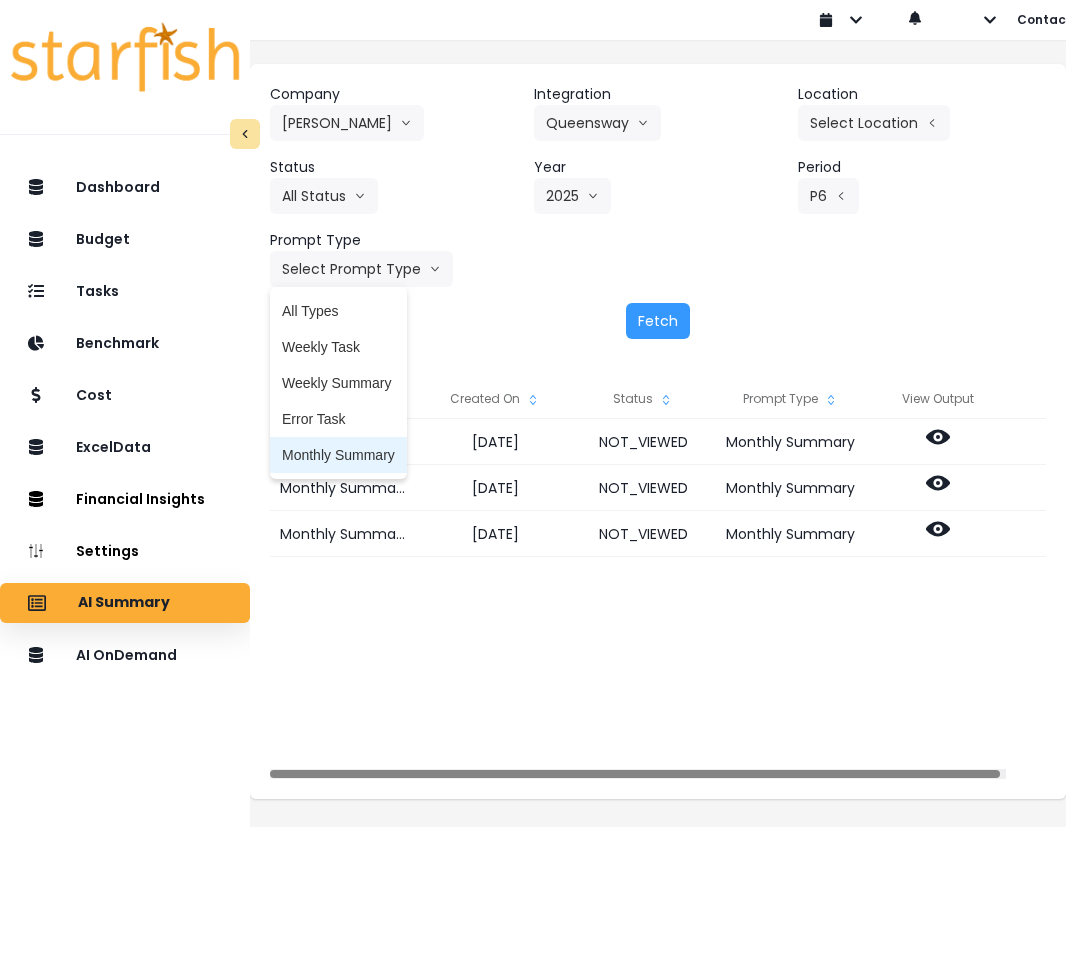 click on "Monthly Summary" at bounding box center [338, 455] 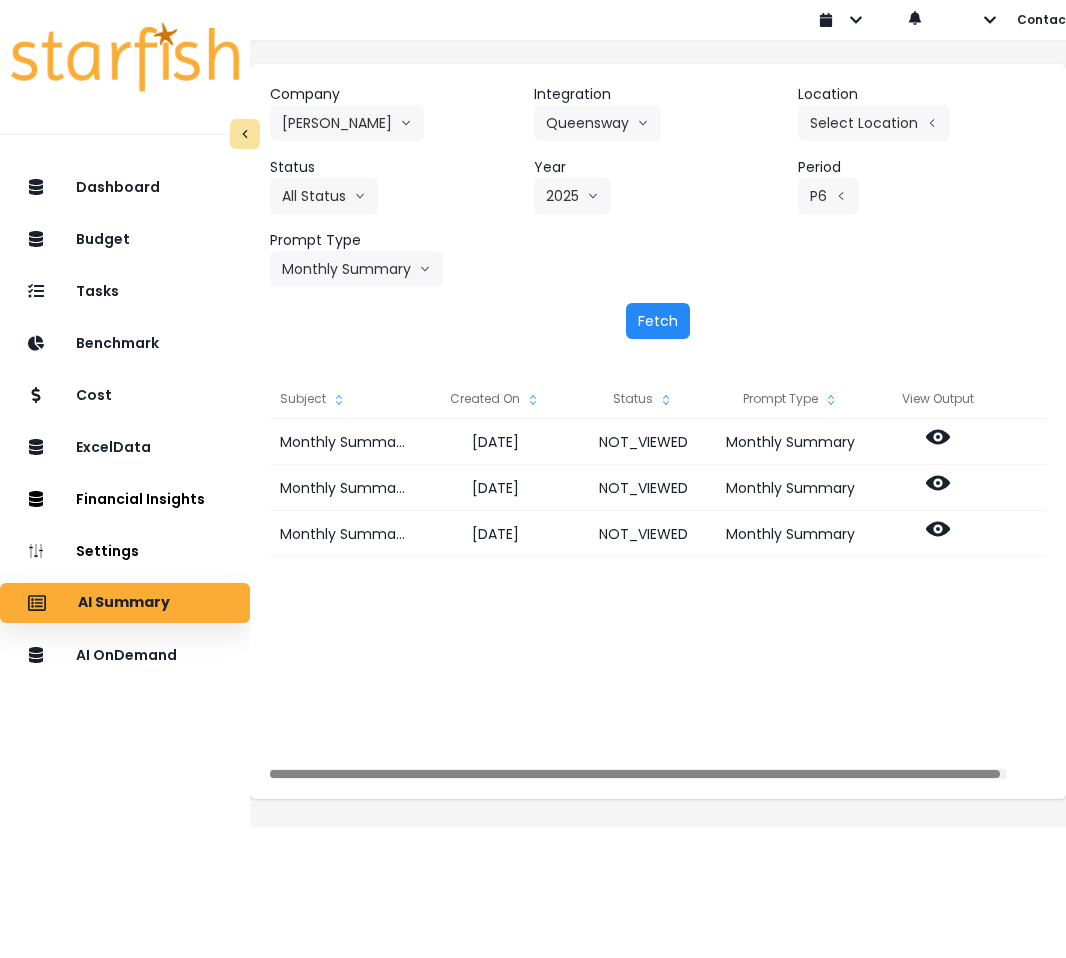 click on "Fetch" at bounding box center (658, 321) 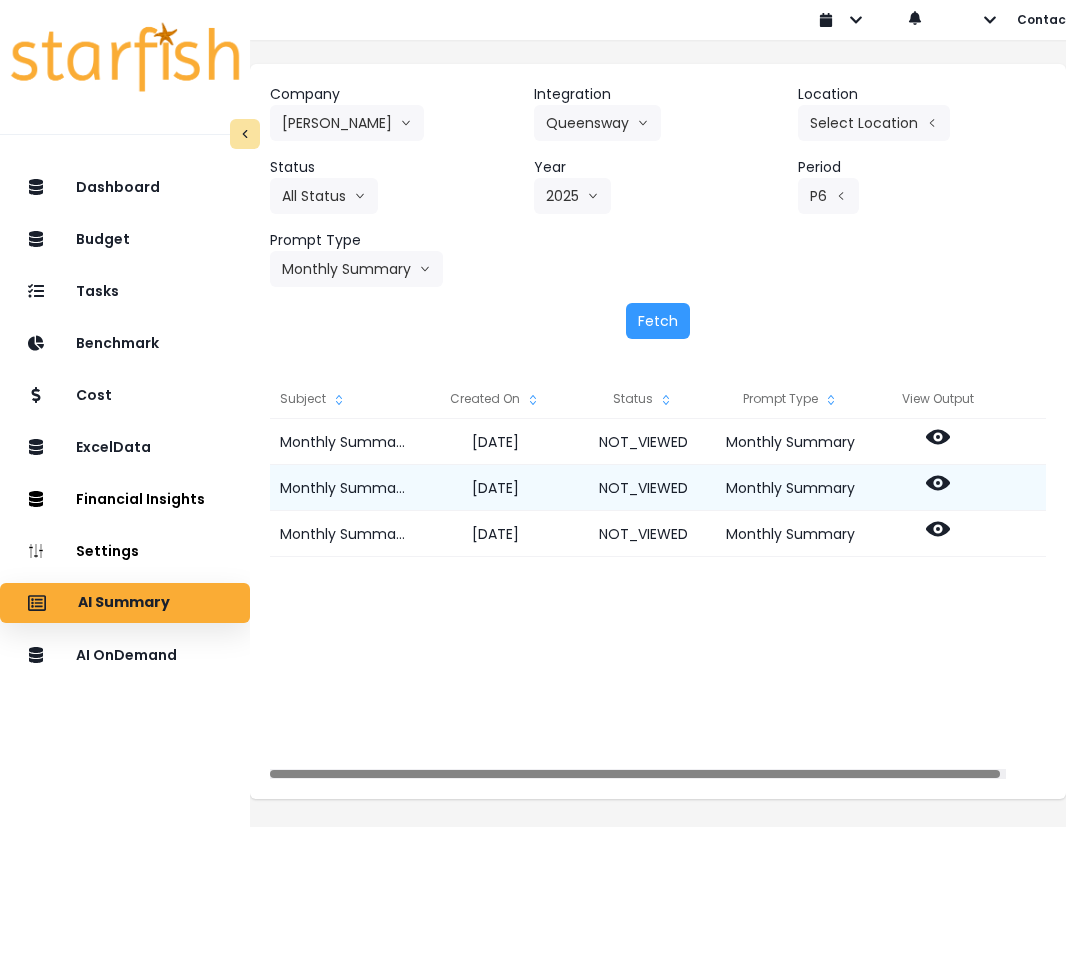 click 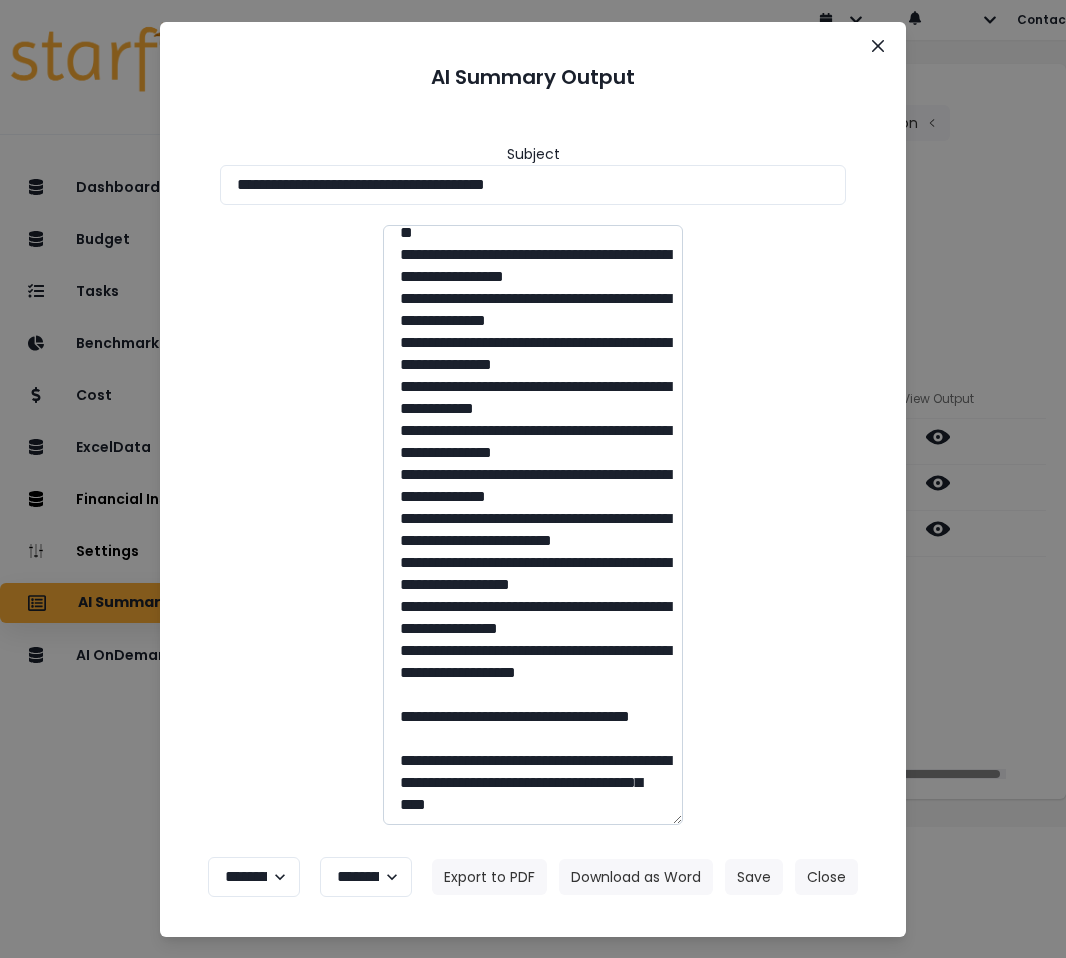scroll, scrollTop: 7624, scrollLeft: 0, axis: vertical 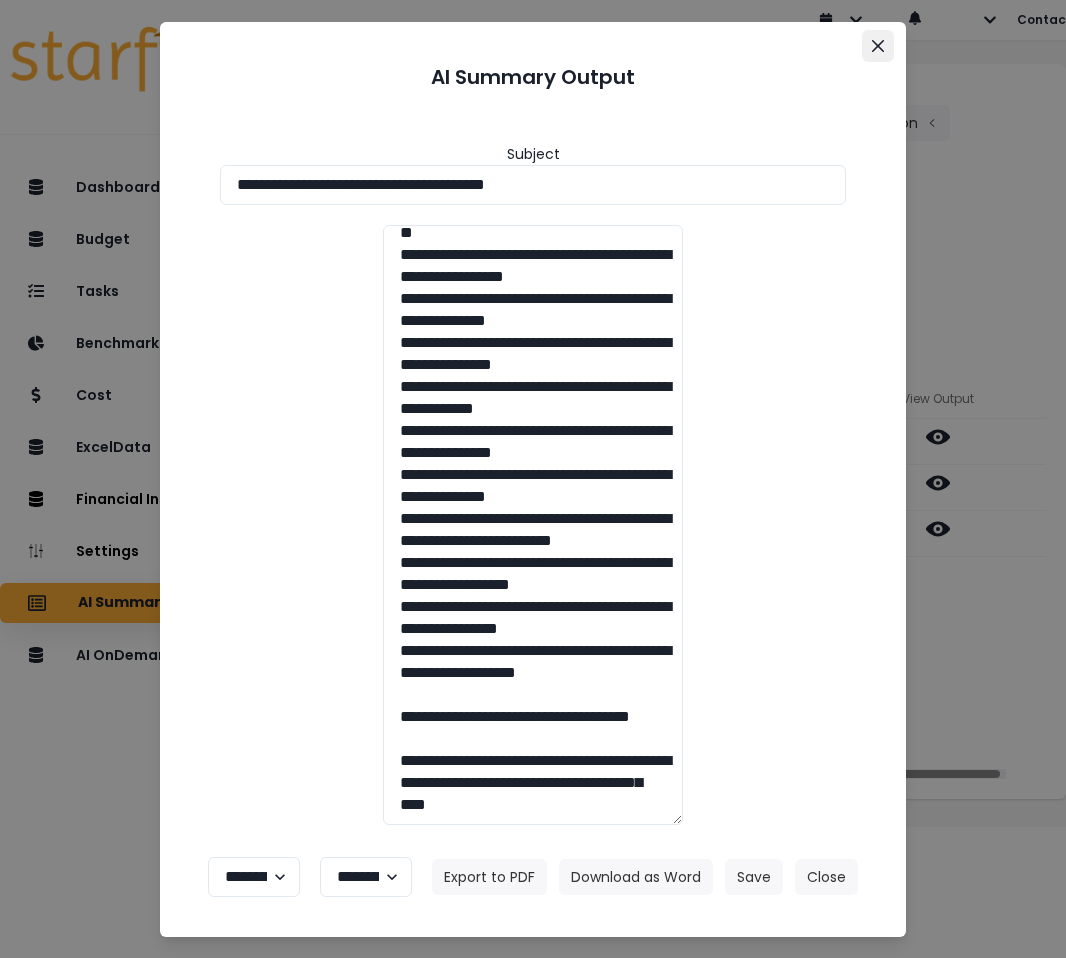 click 